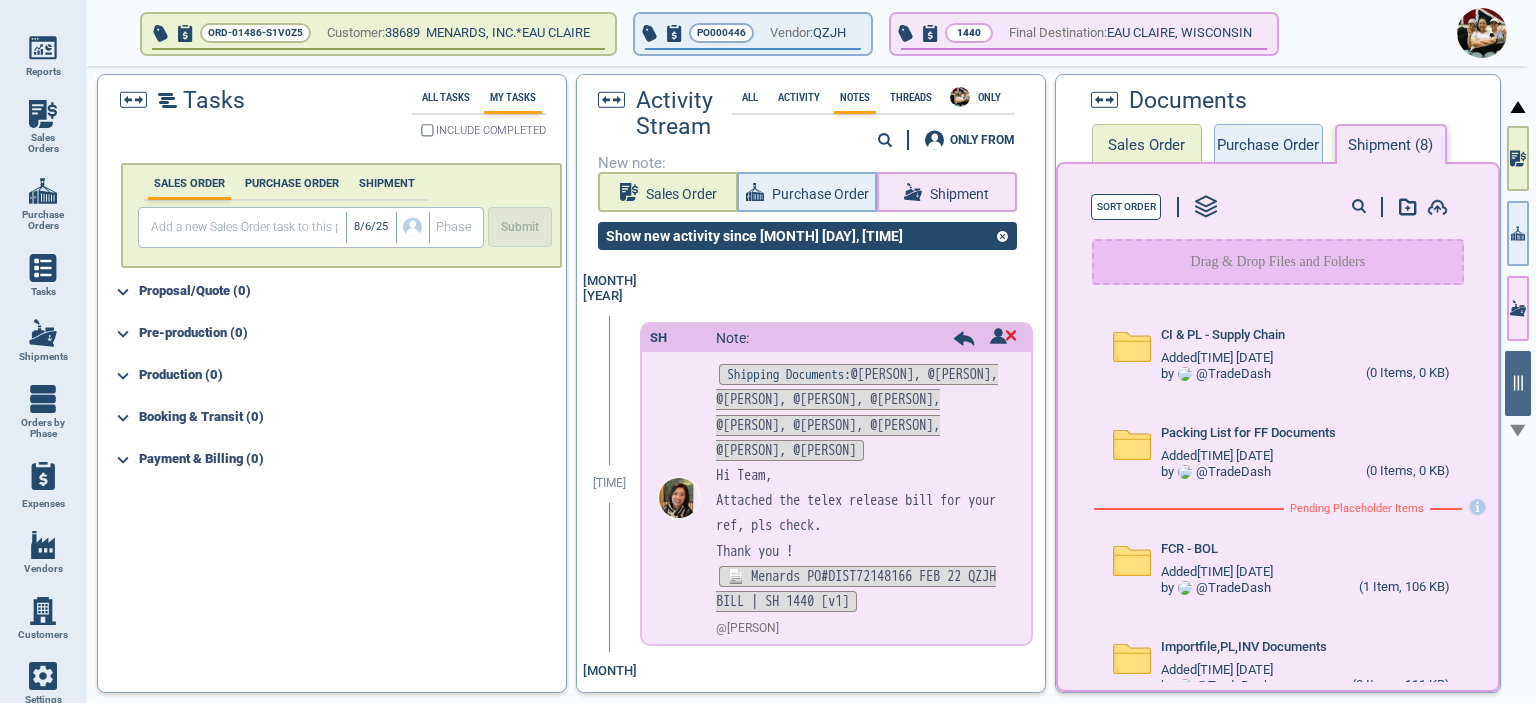 scroll, scrollTop: 0, scrollLeft: 0, axis: both 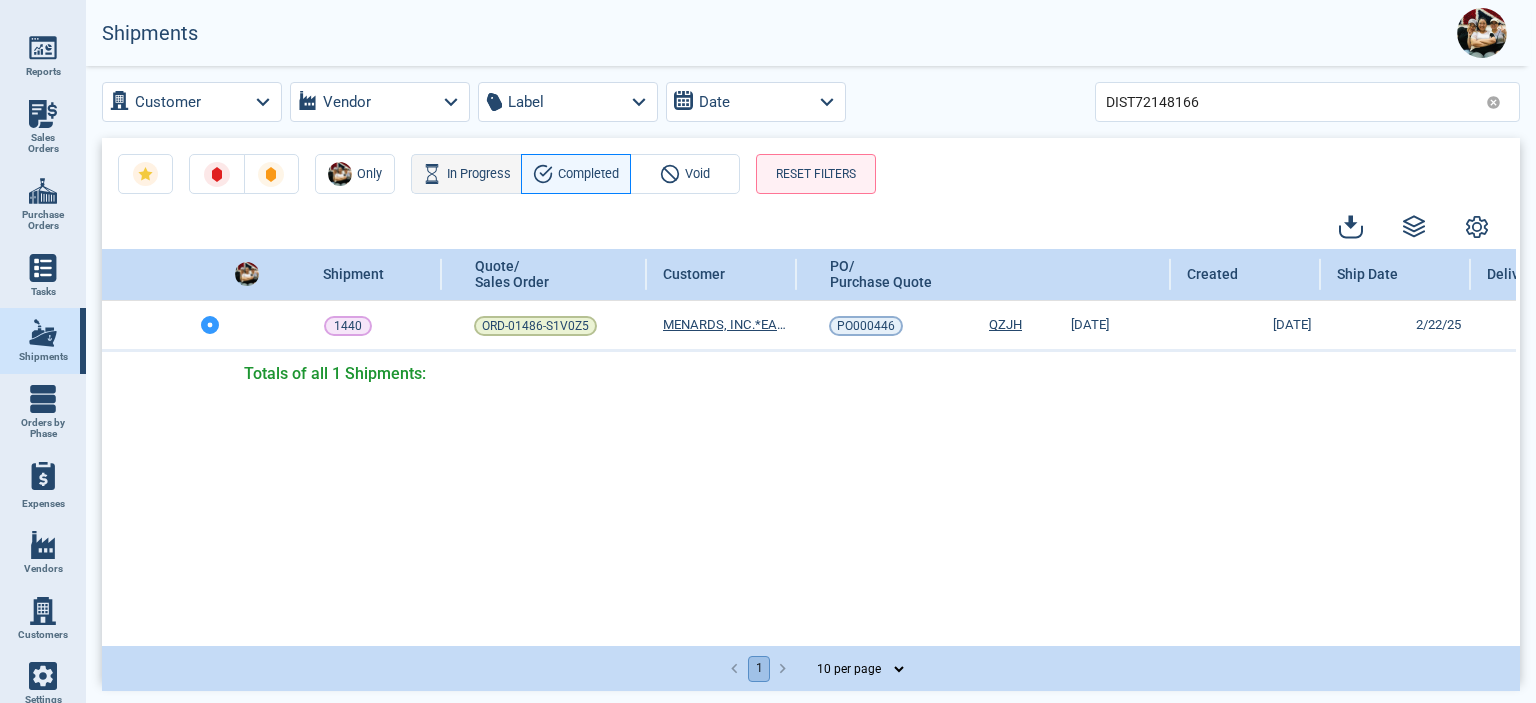 click on "In Progress" at bounding box center [479, 174] 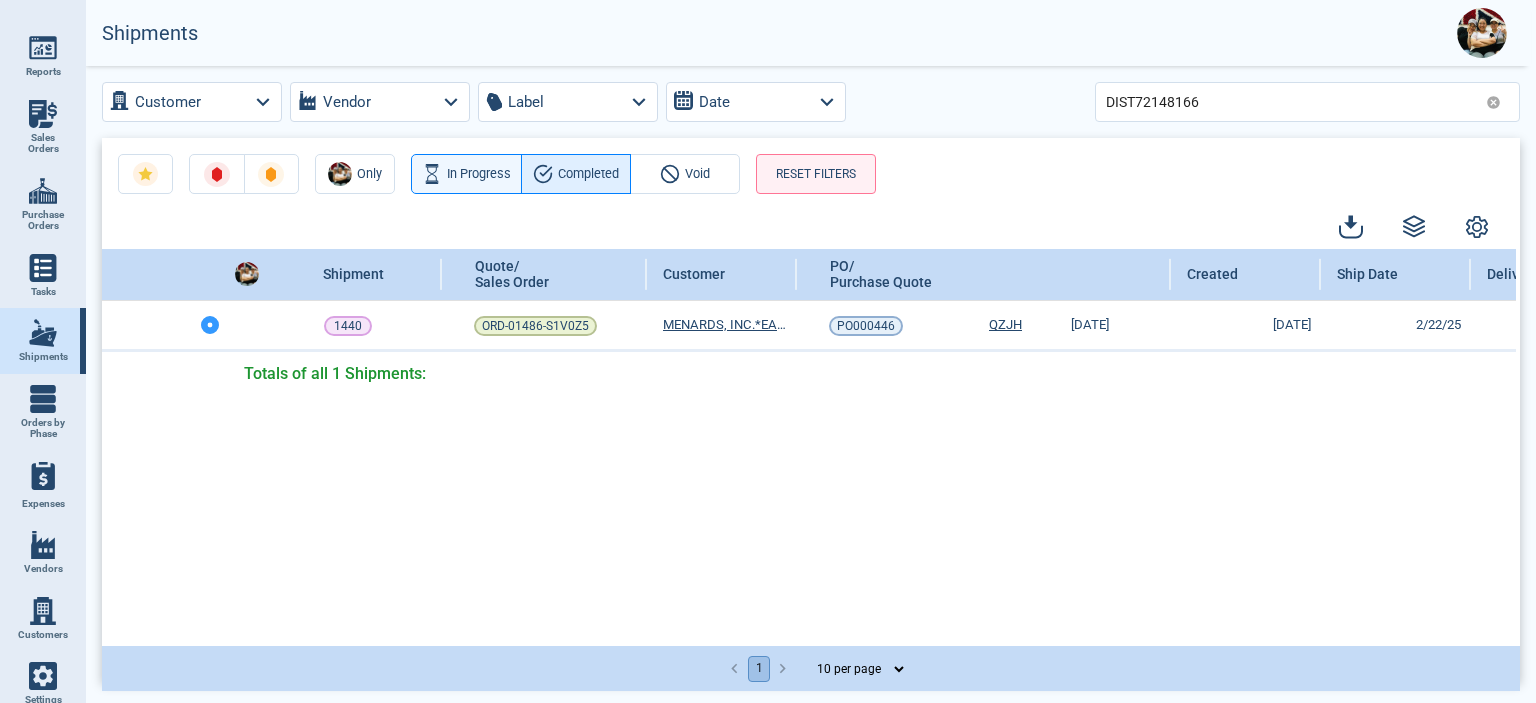 click on "Completed" at bounding box center (588, 174) 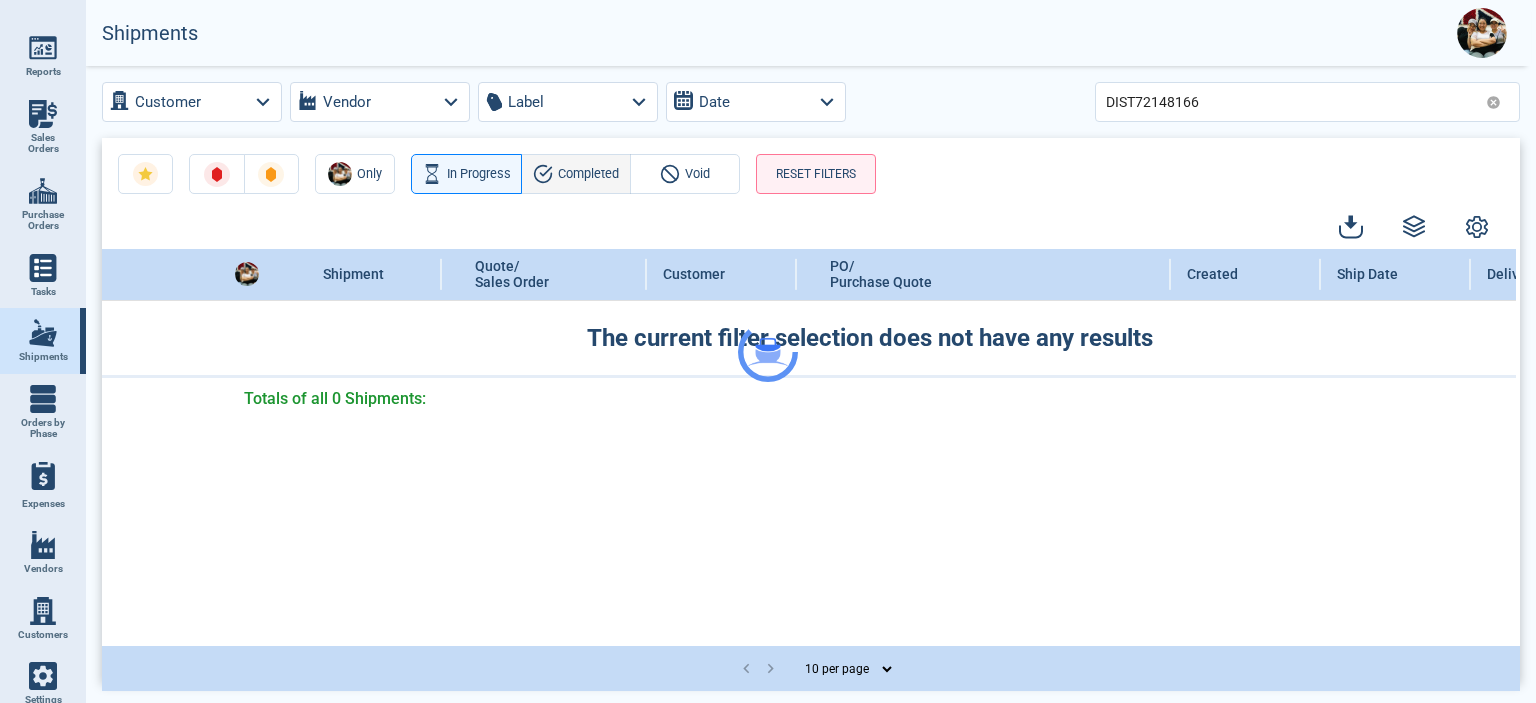 click at bounding box center [768, 351] 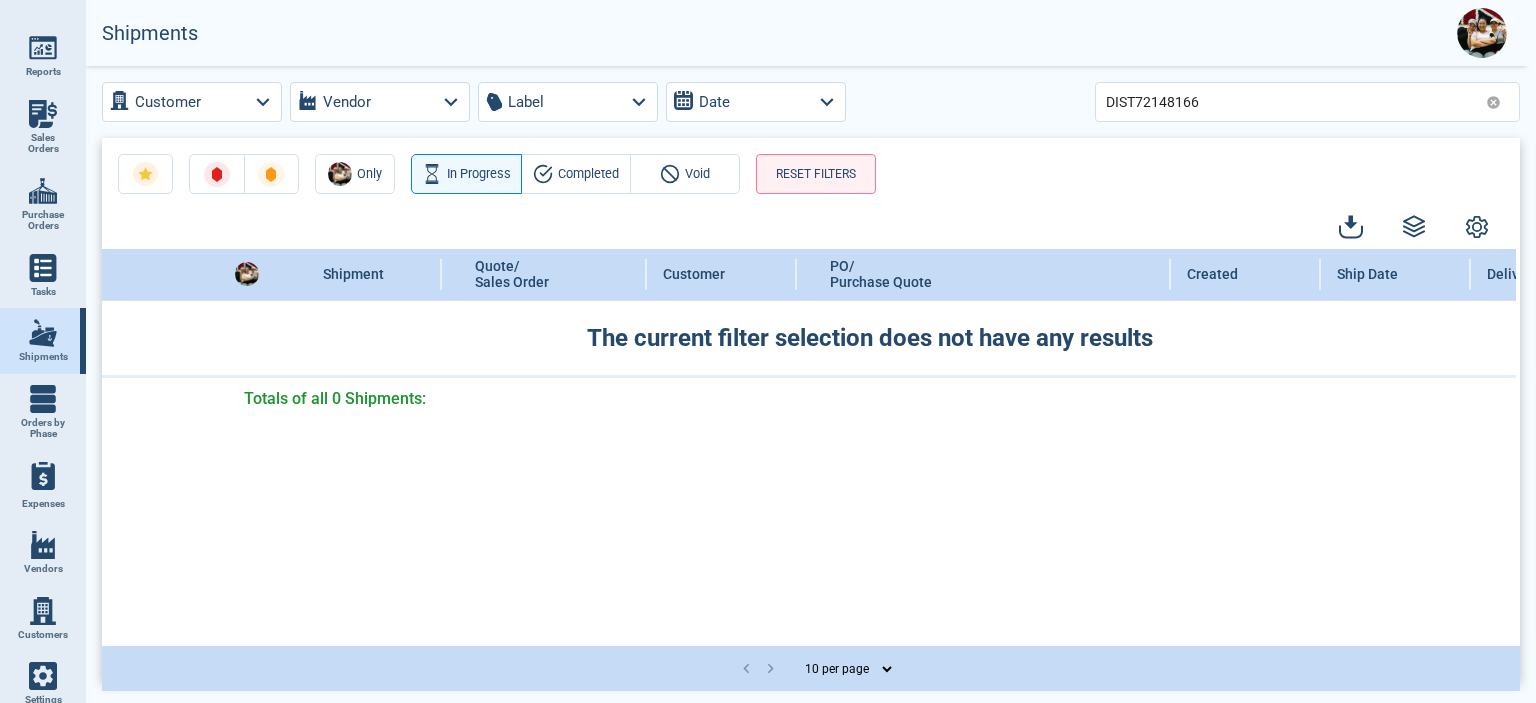 click on "Completed" at bounding box center (588, 174) 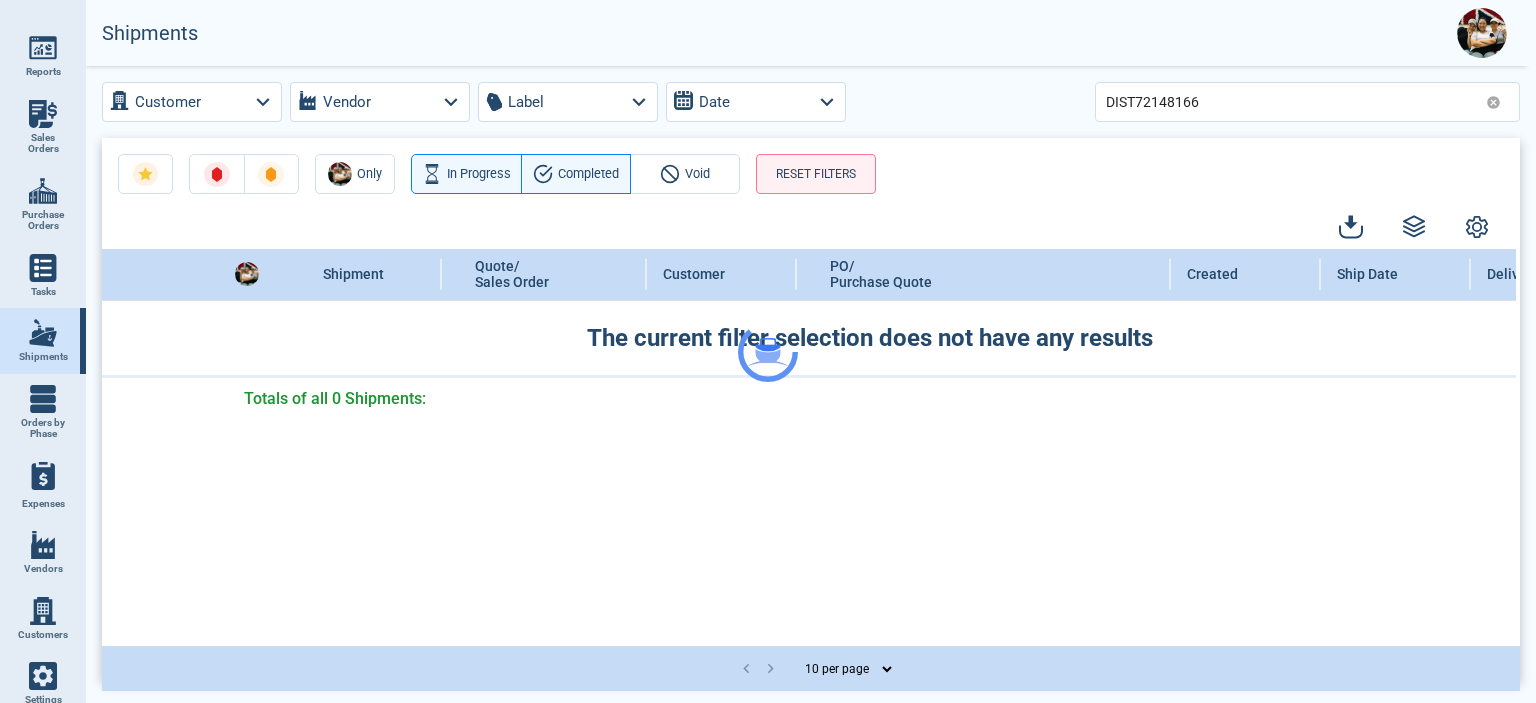 click at bounding box center [768, 351] 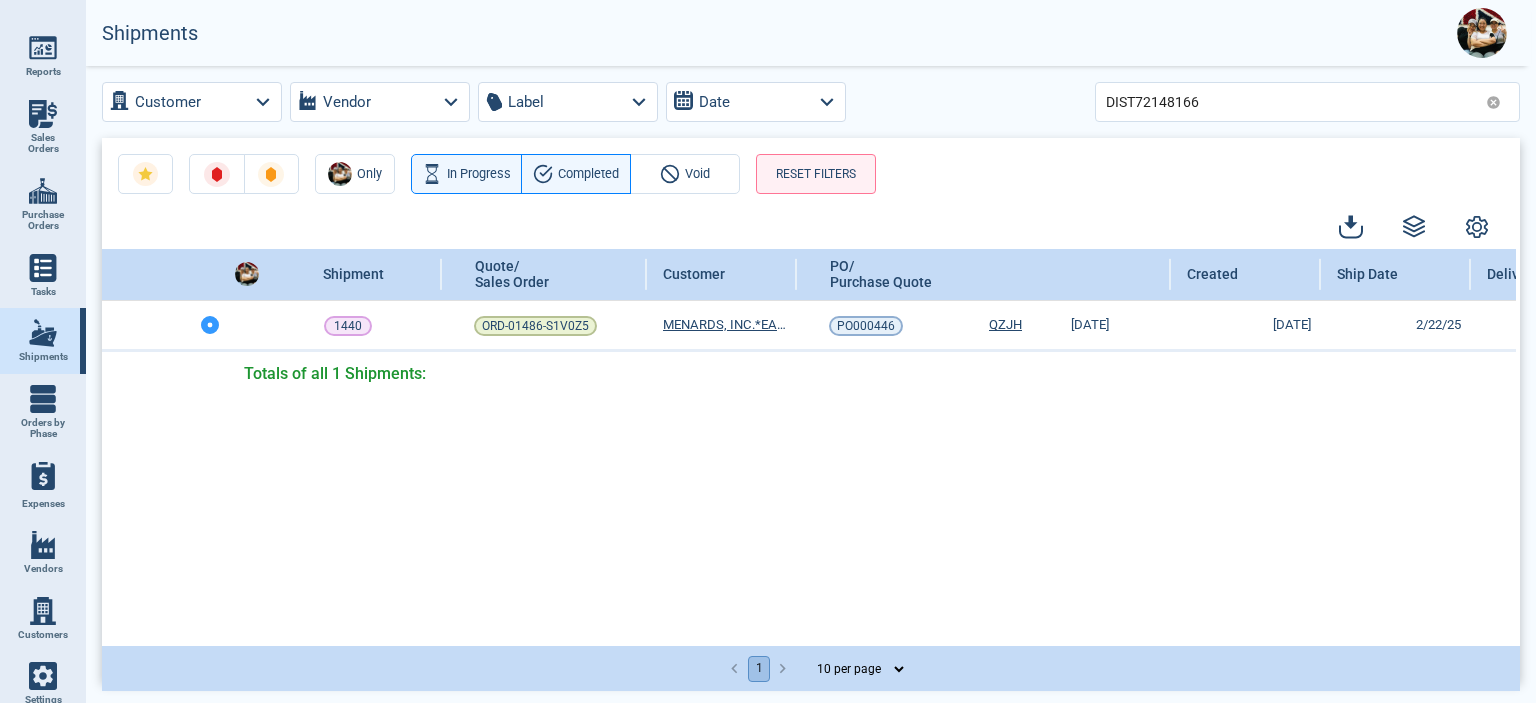 click 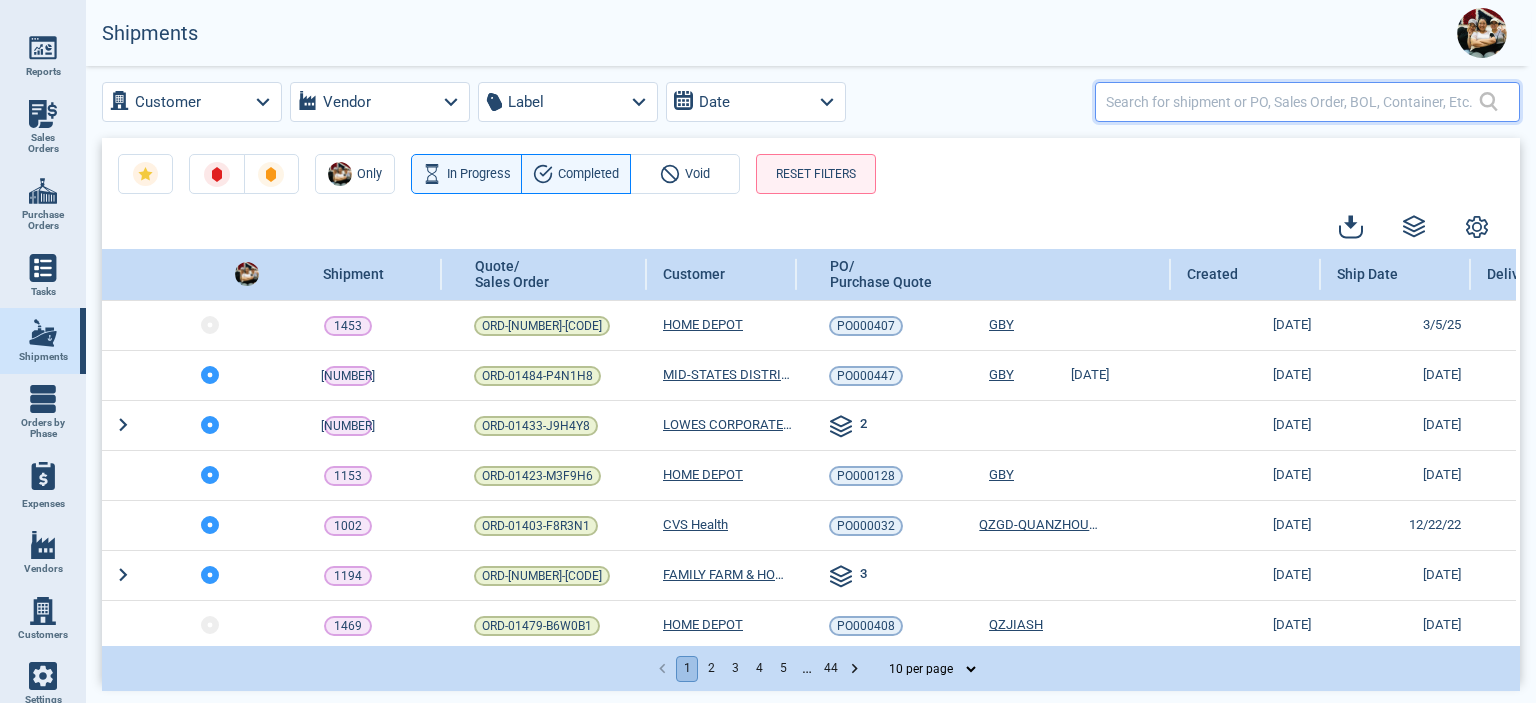 click at bounding box center (1292, 101) 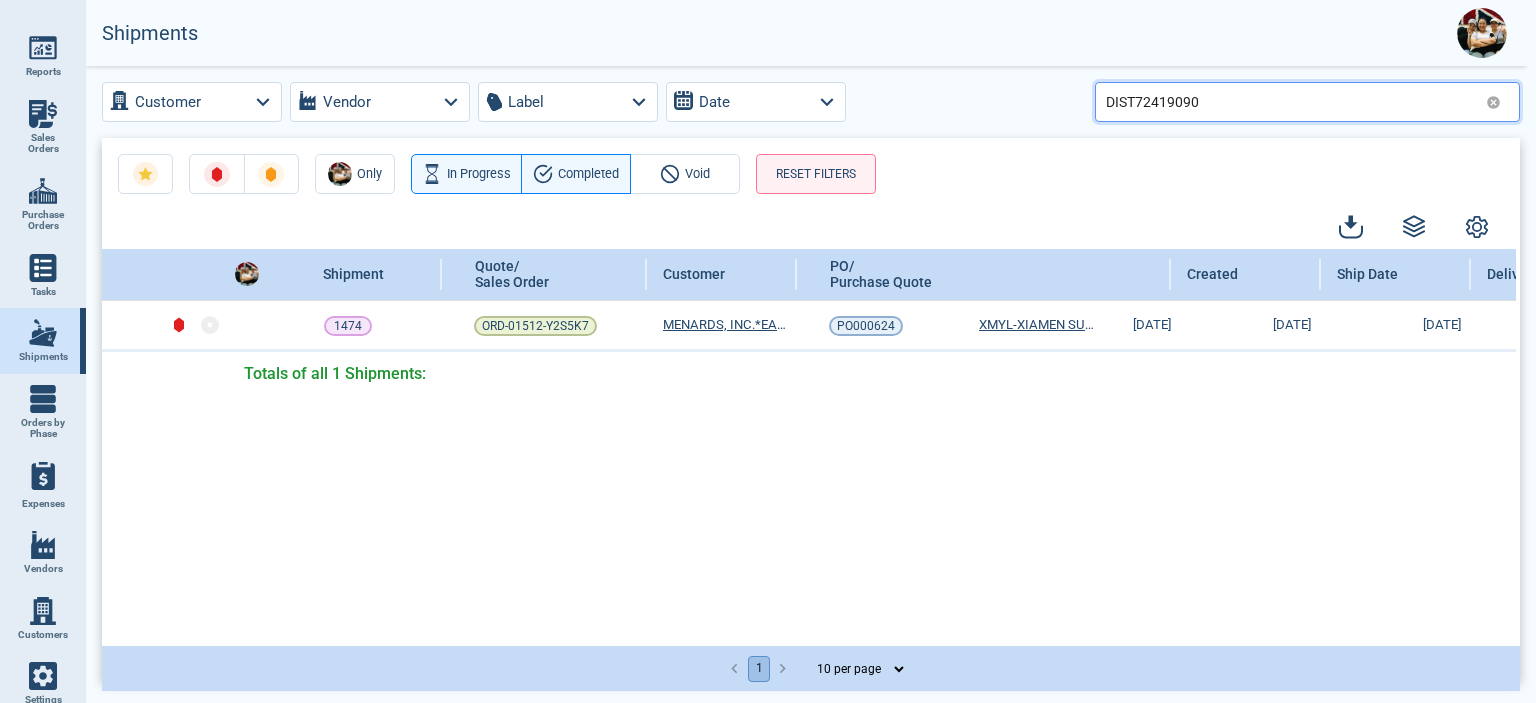 type on "DIST72419090" 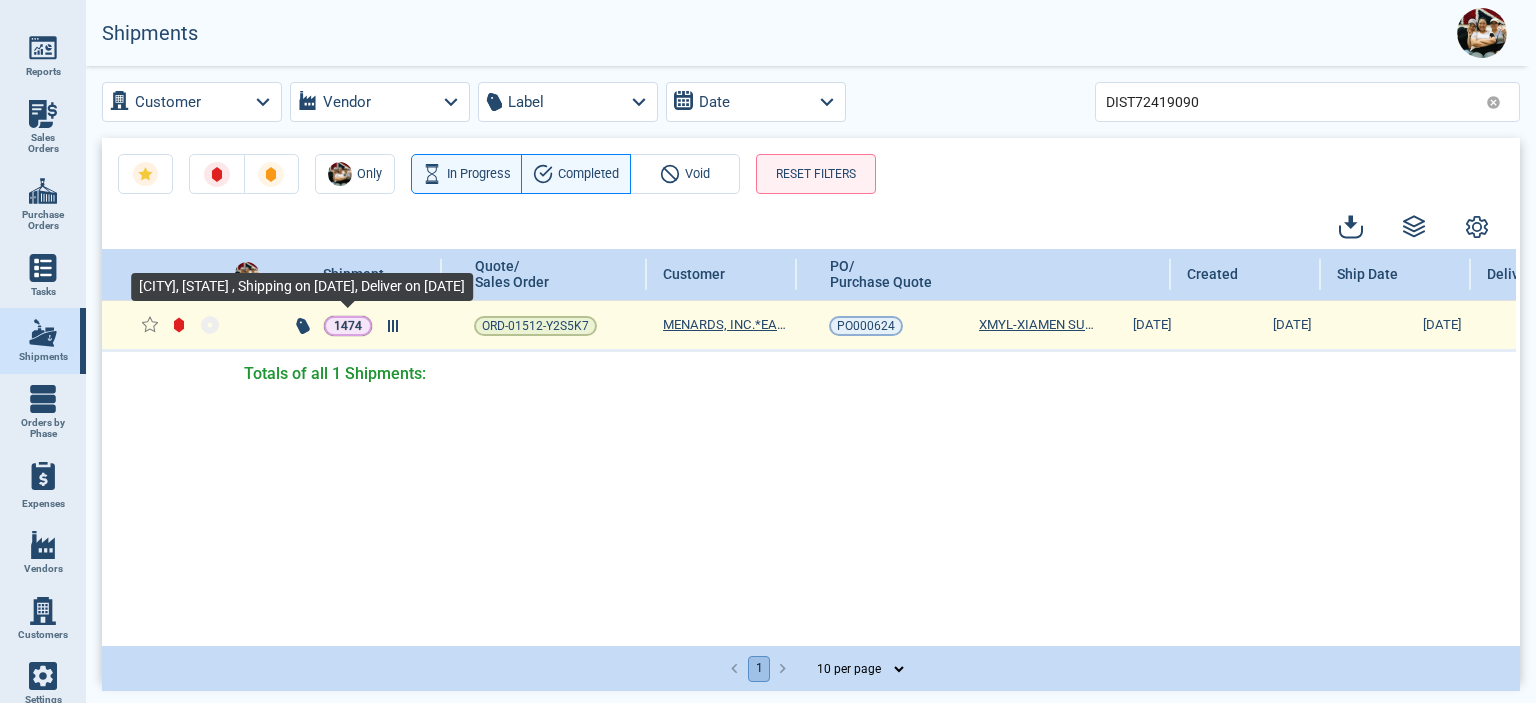 click on "1474" at bounding box center [348, 326] 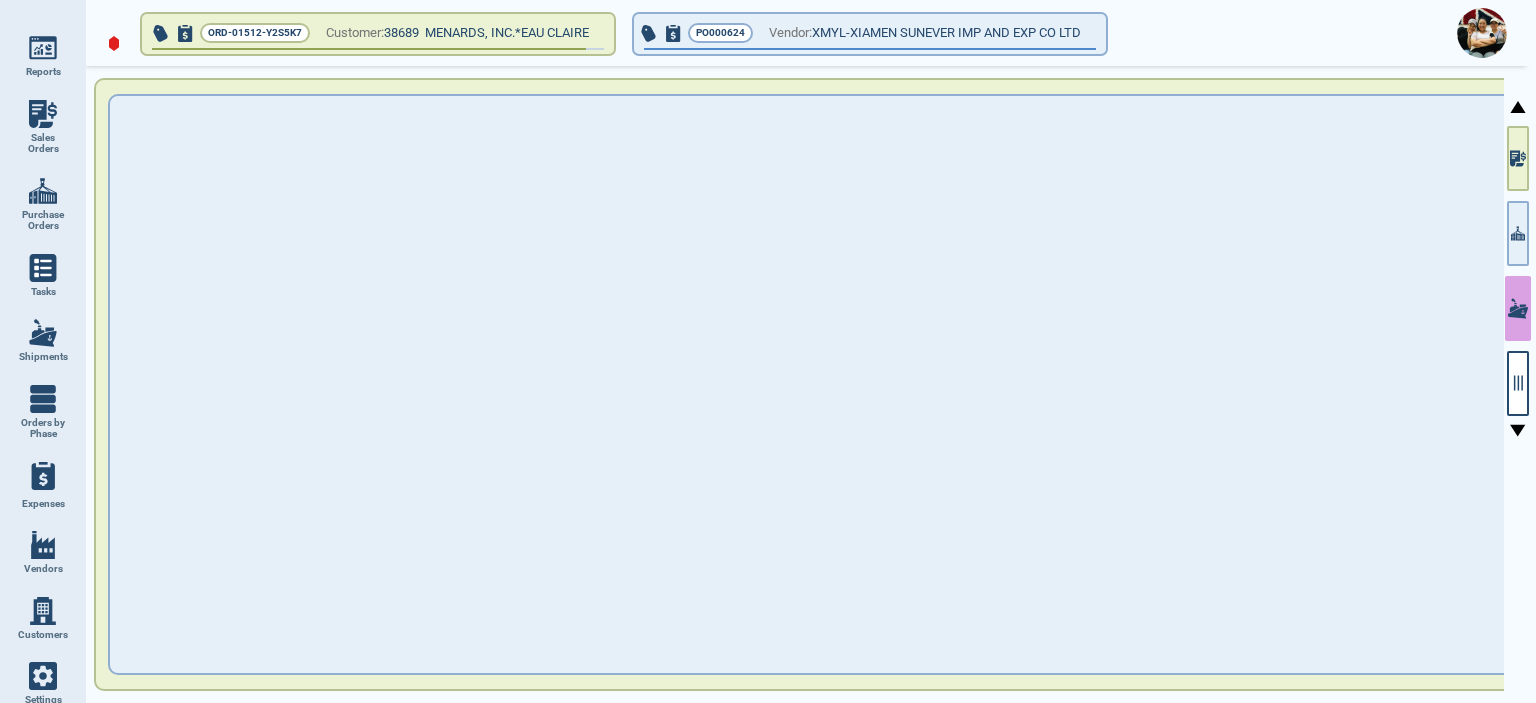 type on "27,668.90" 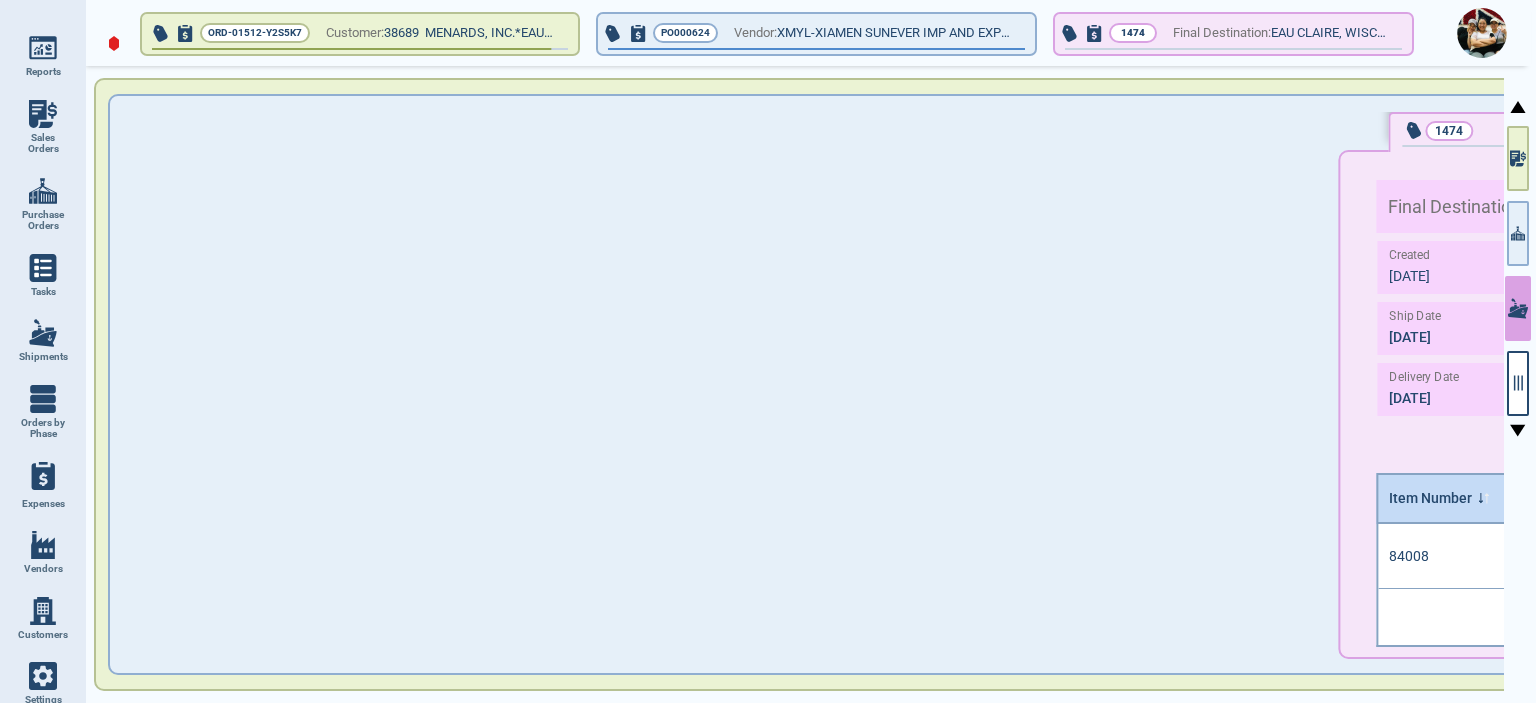 type on "[DATE]" 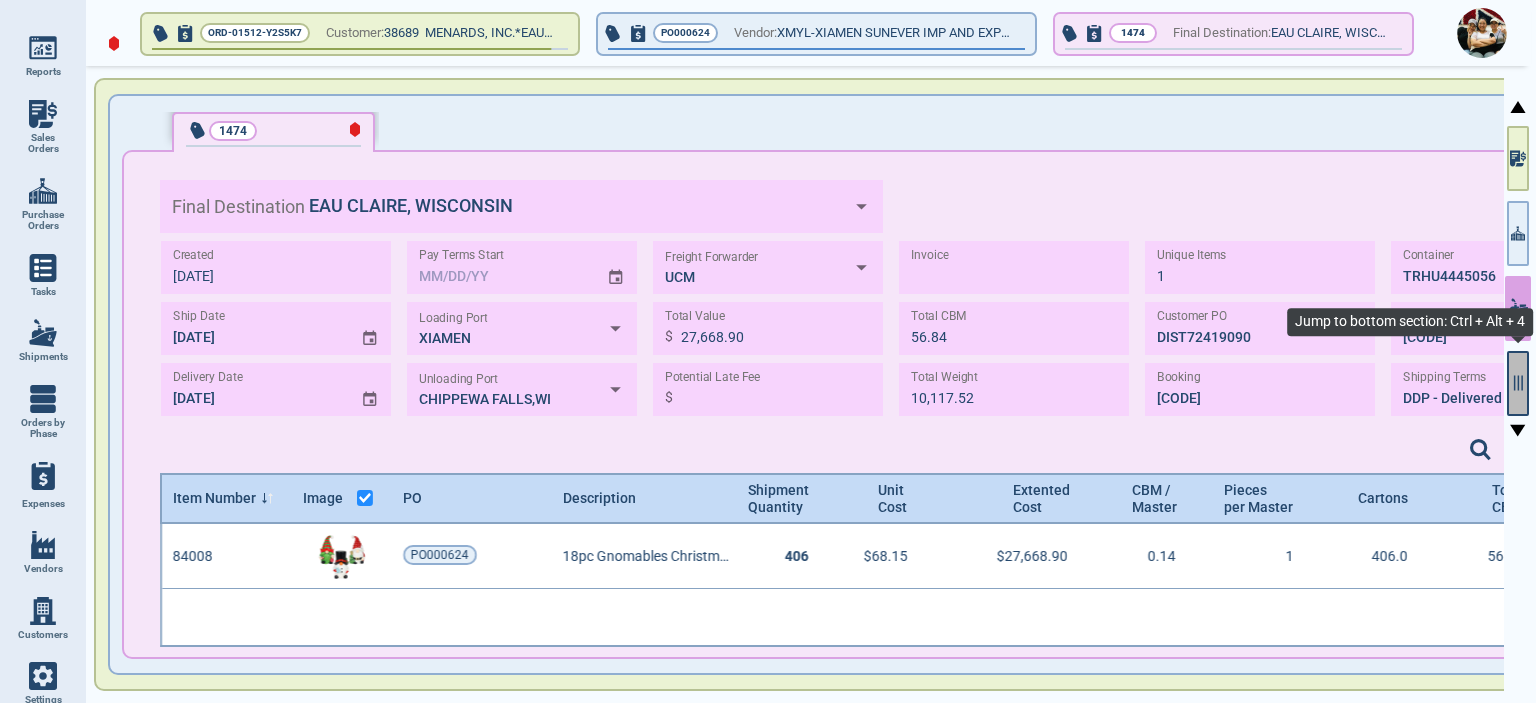 click 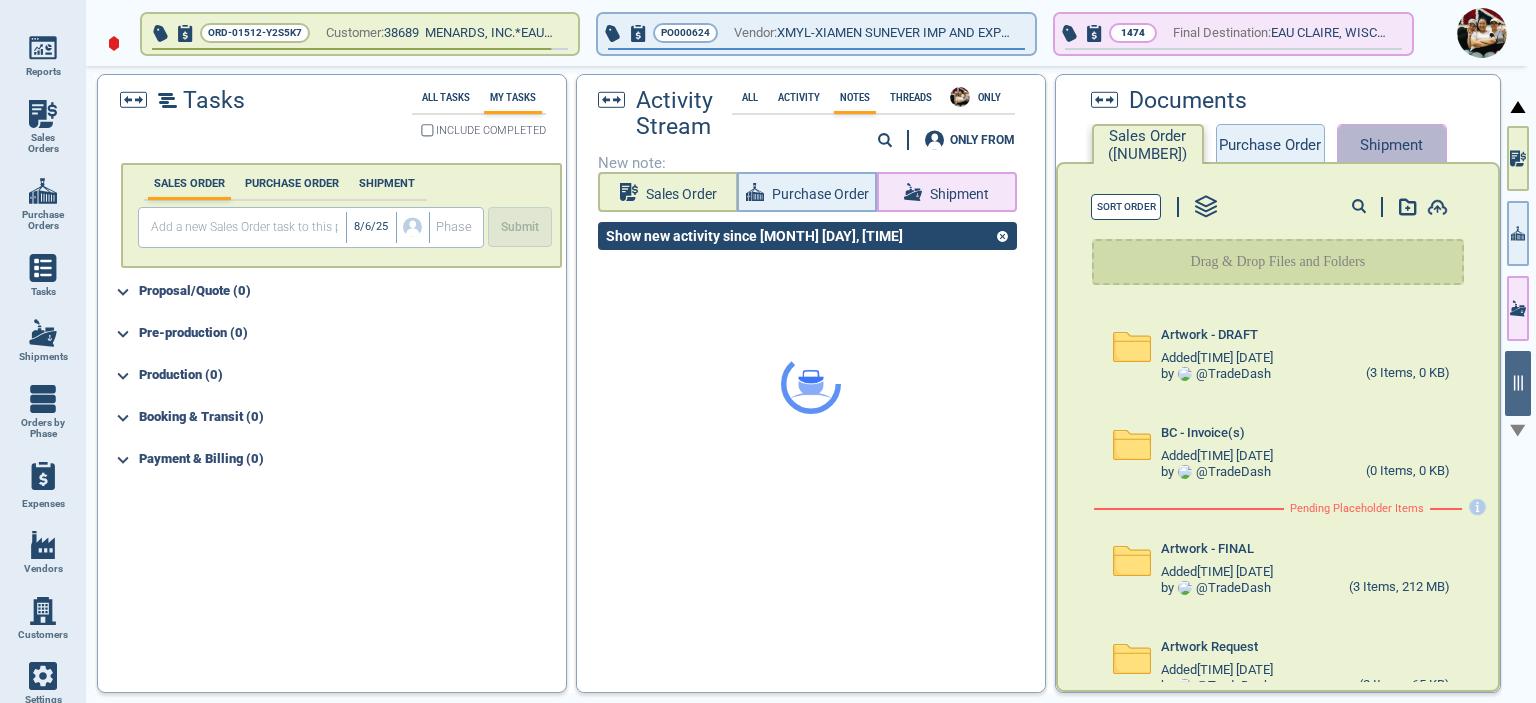 click on "Shipment" at bounding box center [1392, 144] 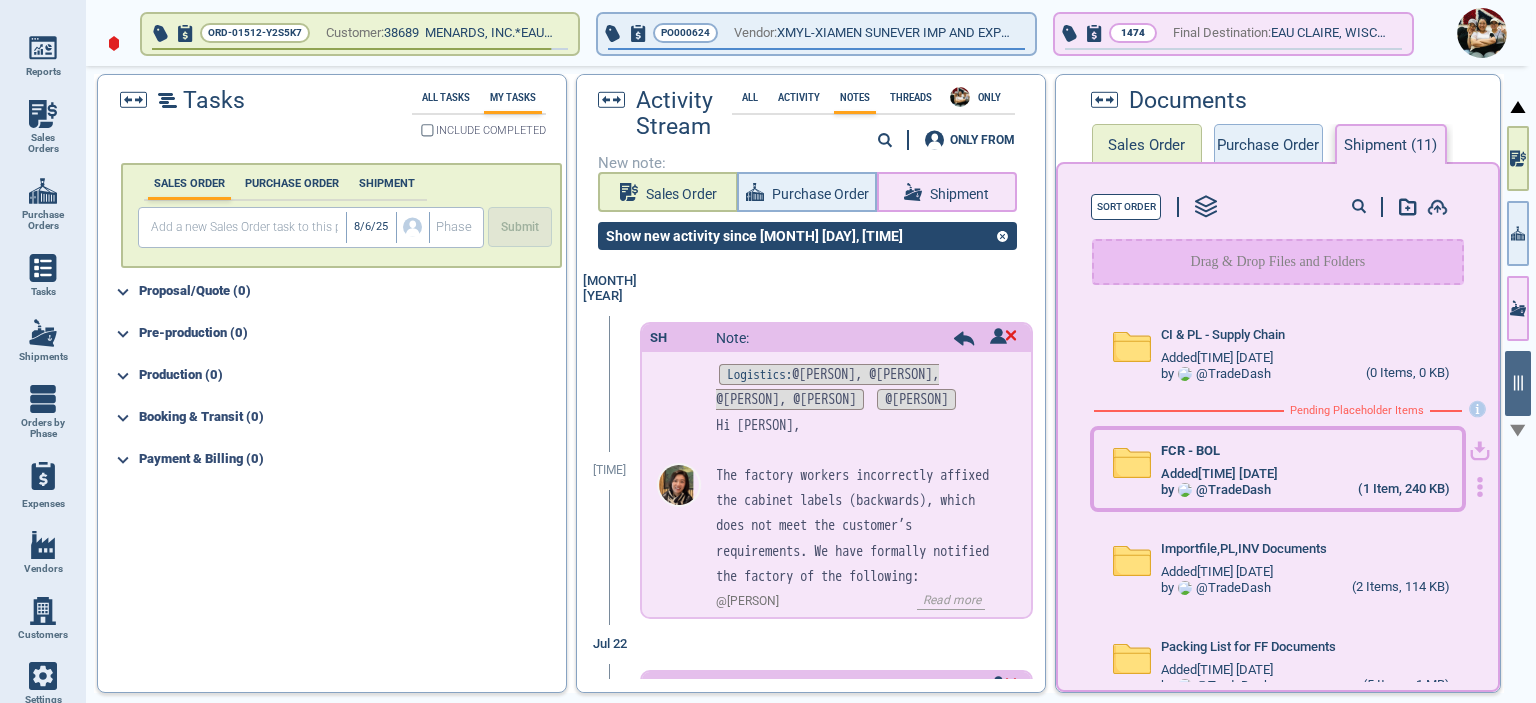 click on "Added  [TIME] [DATE]" at bounding box center (1219, 474) 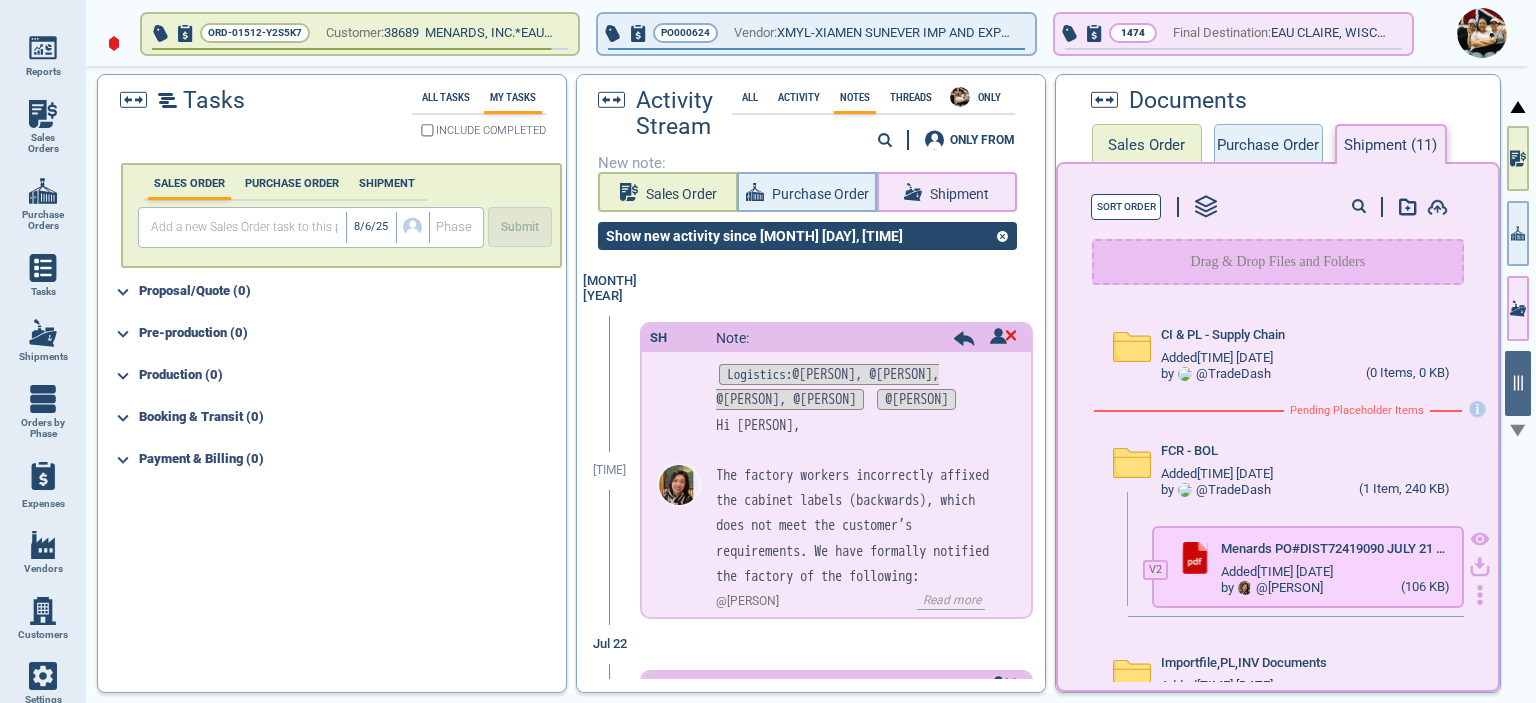 click 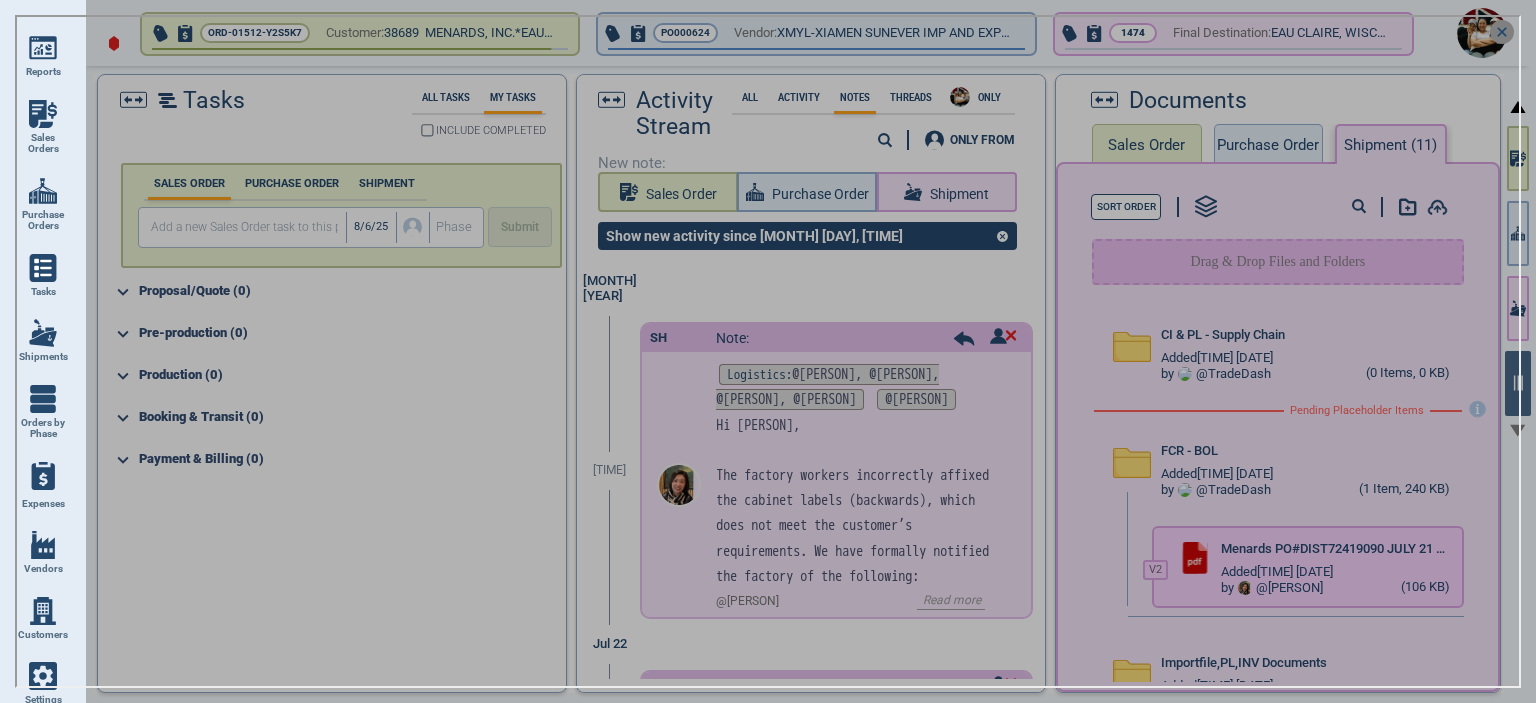 click 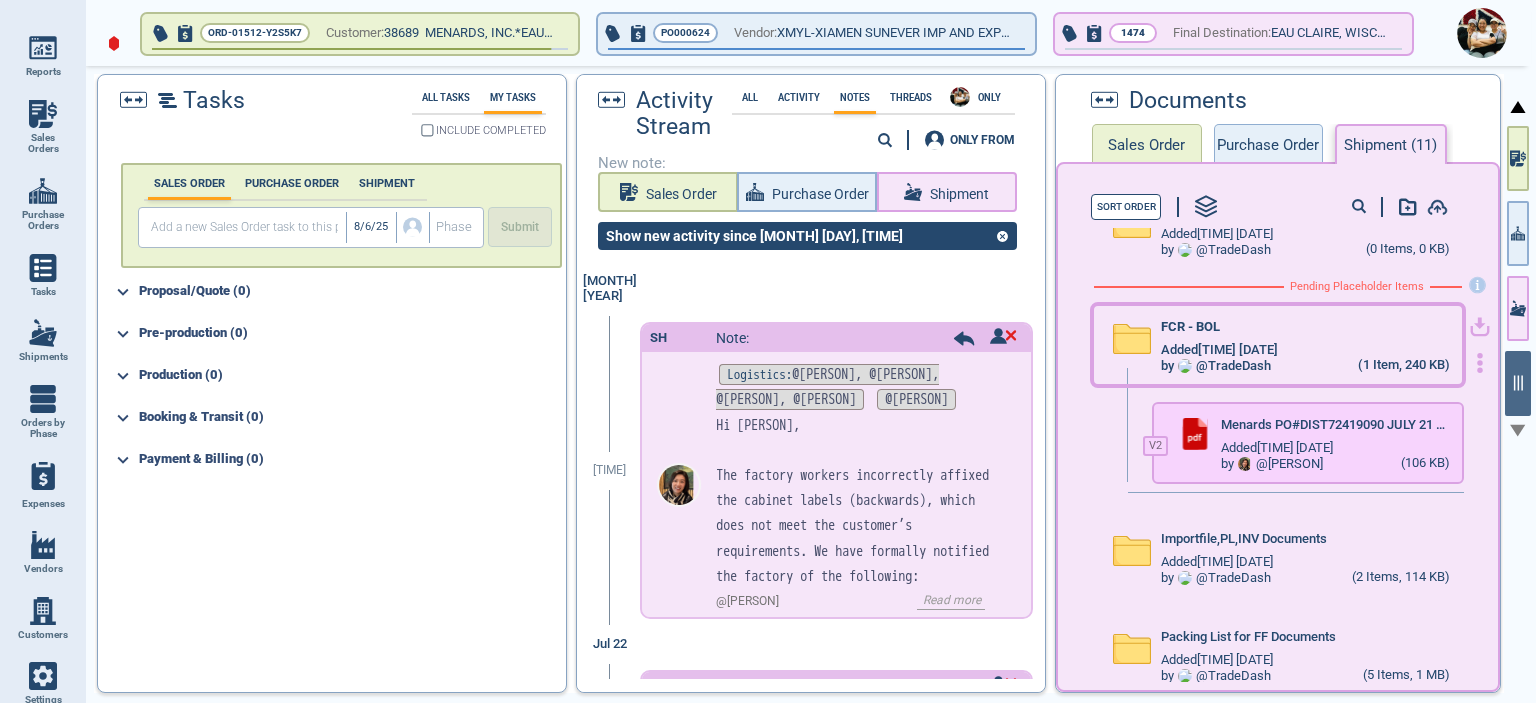 scroll, scrollTop: 145, scrollLeft: 0, axis: vertical 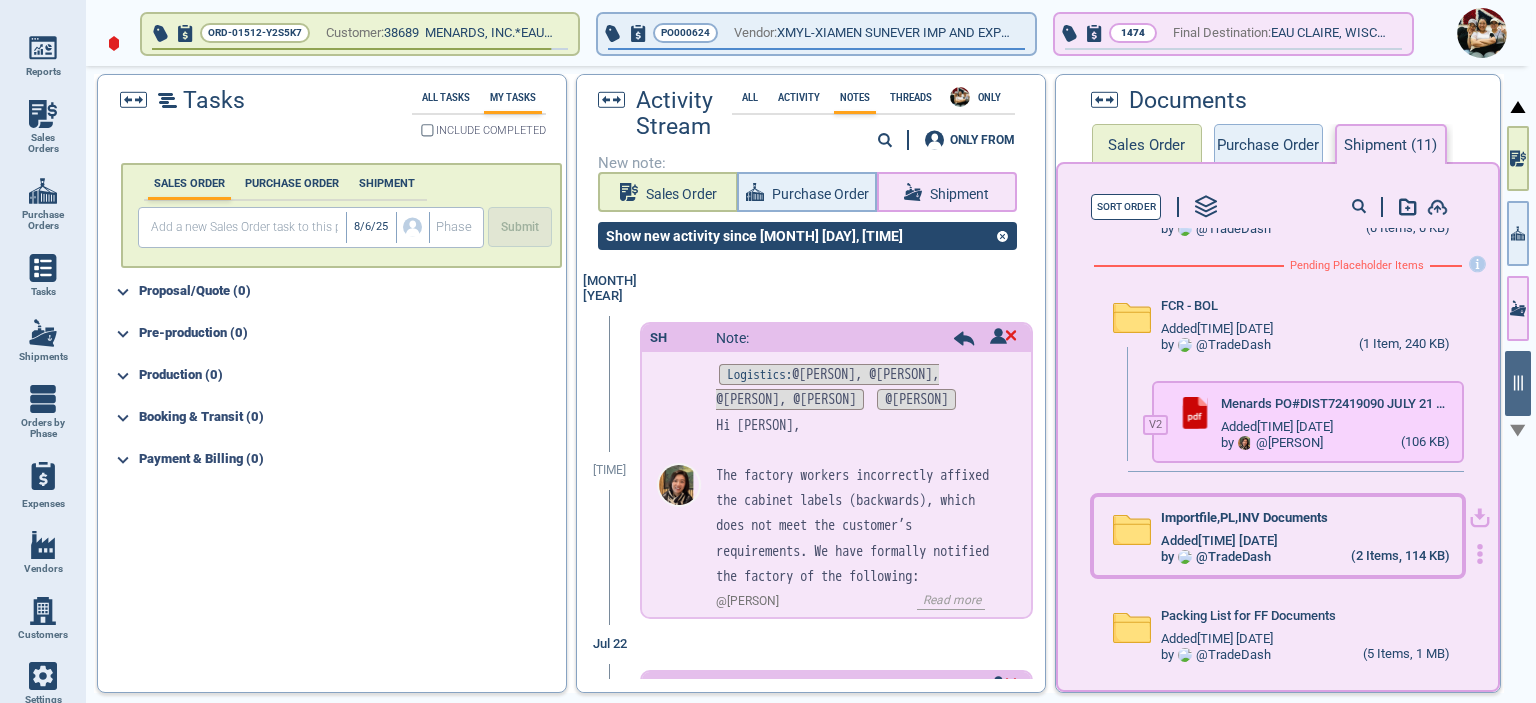 click on "Added  [TIME] [DATE]" at bounding box center (1219, 541) 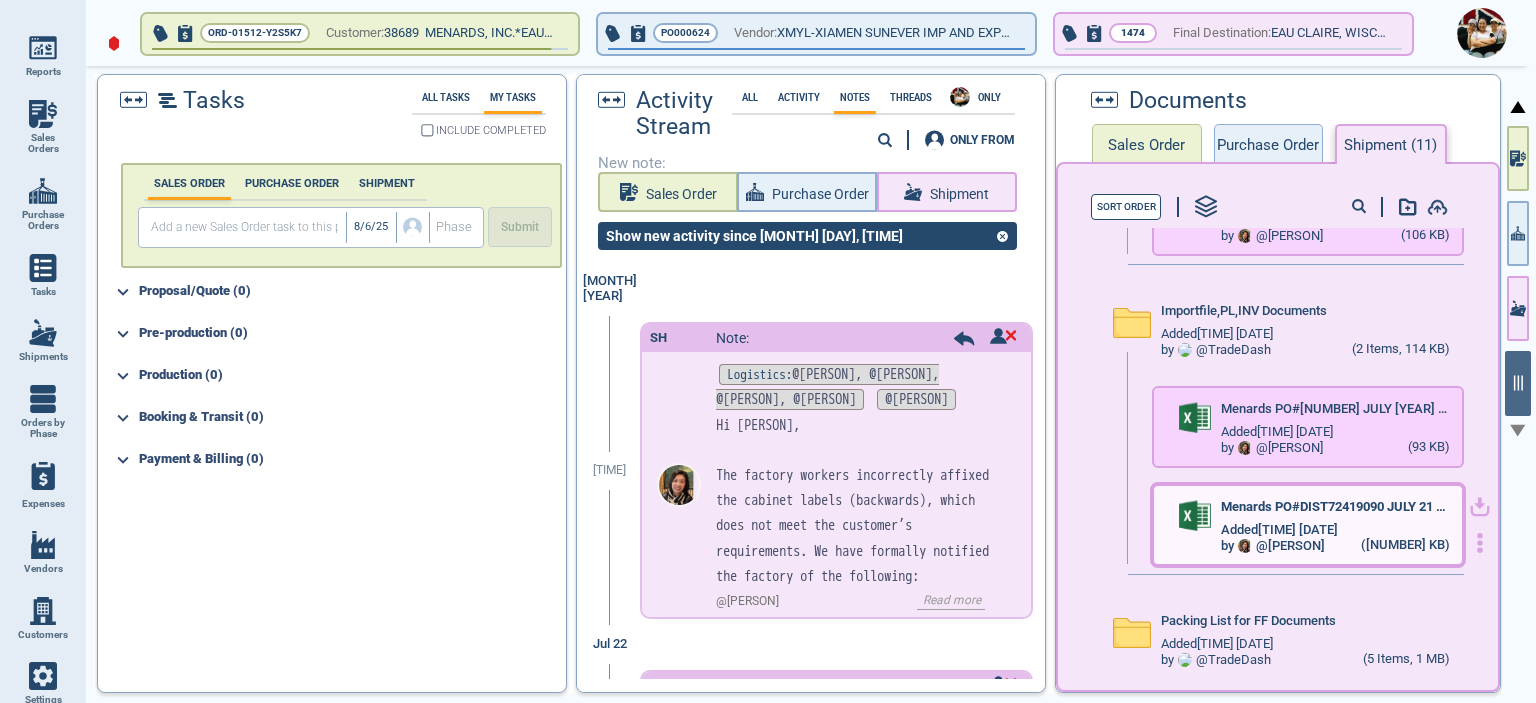 scroll, scrollTop: 357, scrollLeft: 0, axis: vertical 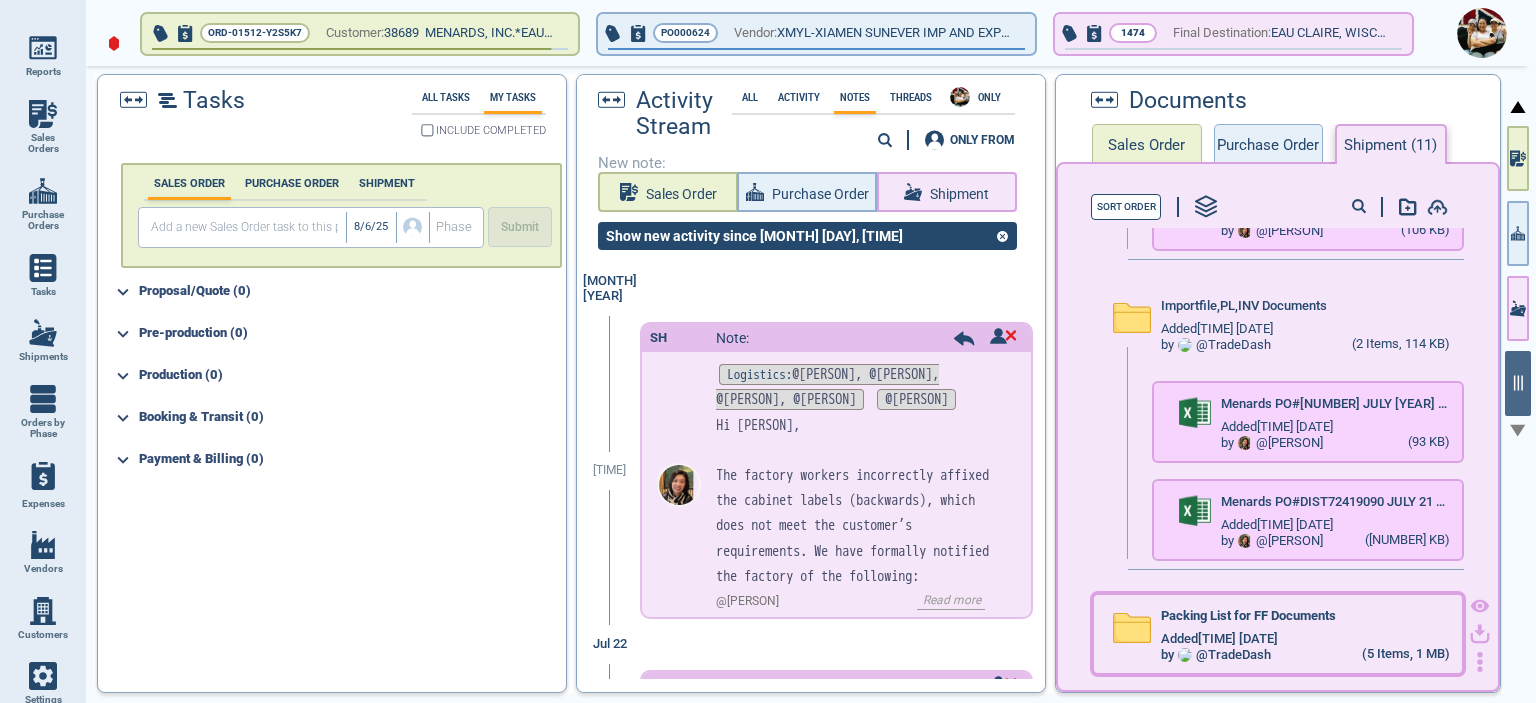 click on "by @ [PERSON]" at bounding box center [1216, 655] 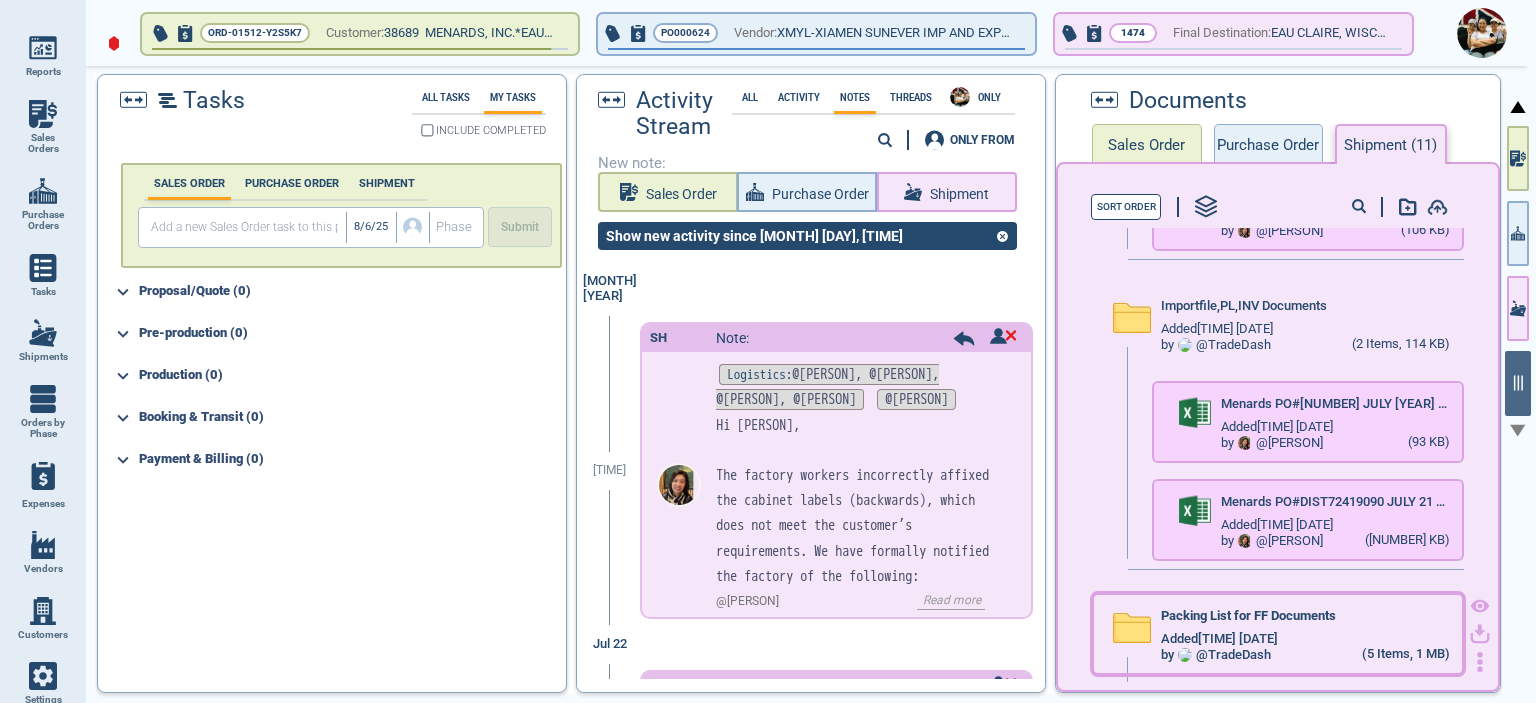 click on "Added  [TIME] [DATE]" at bounding box center [1219, 639] 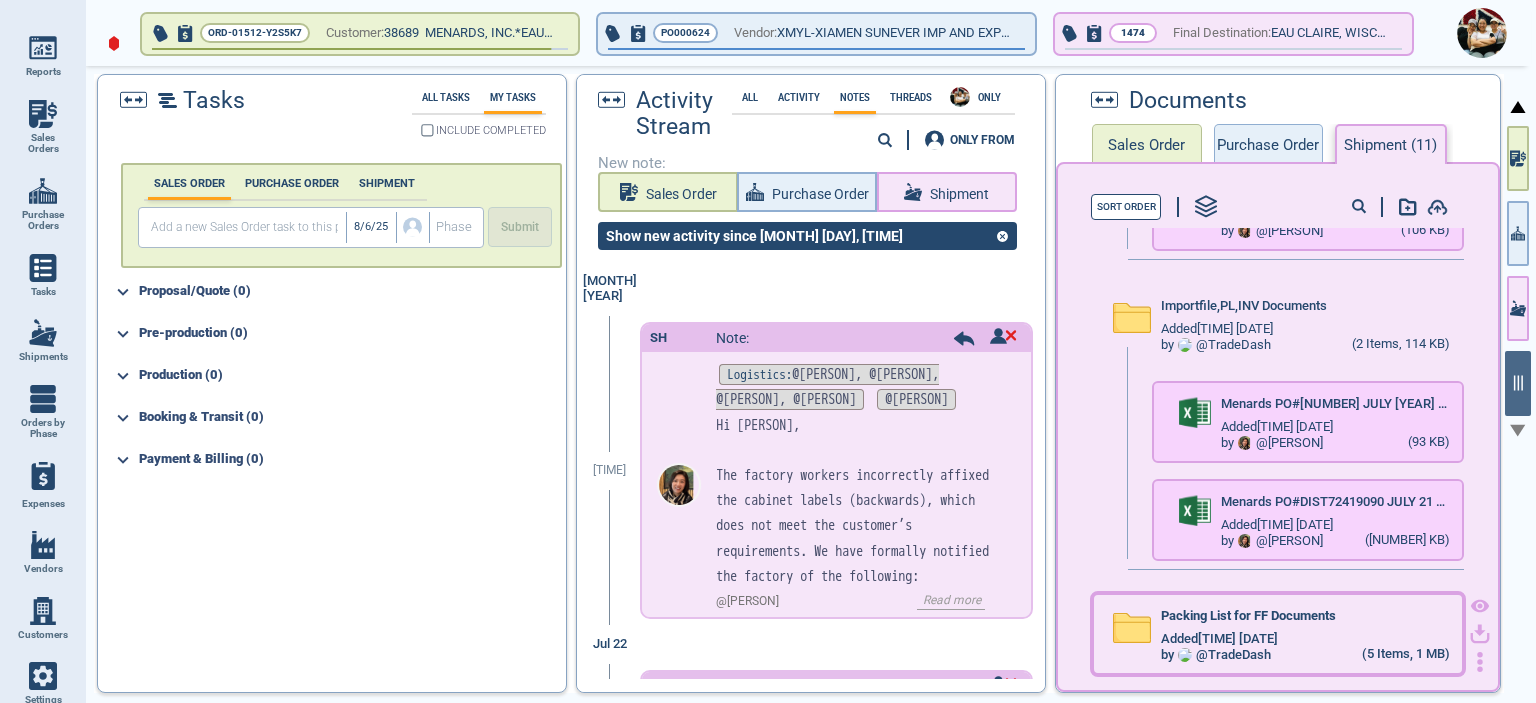 click on "Packing List for FF Documents Added  [TIME] [DATE] by @ [PERSON] ([NUMBER] Items, [NUMBER] [UNIT])" at bounding box center (1300, 636) 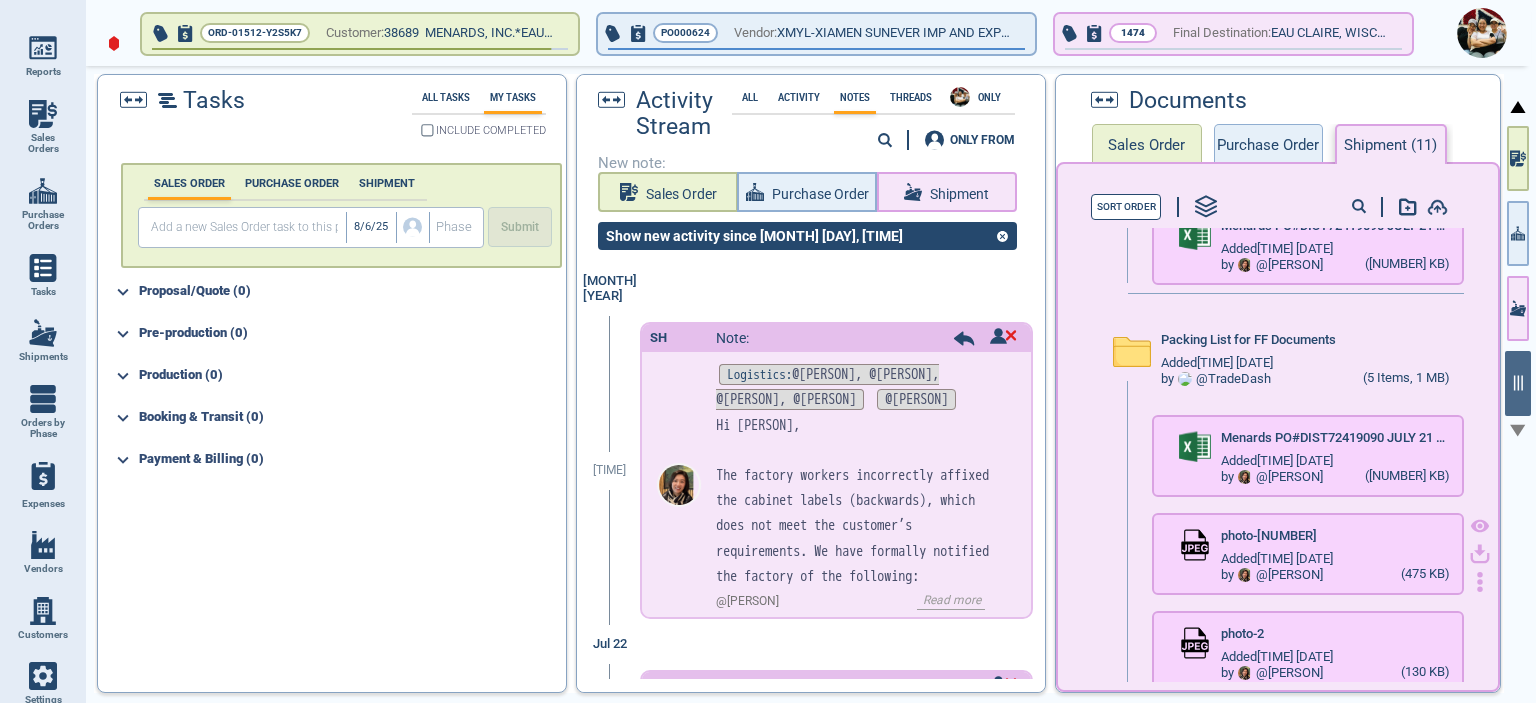 scroll, scrollTop: 748, scrollLeft: 0, axis: vertical 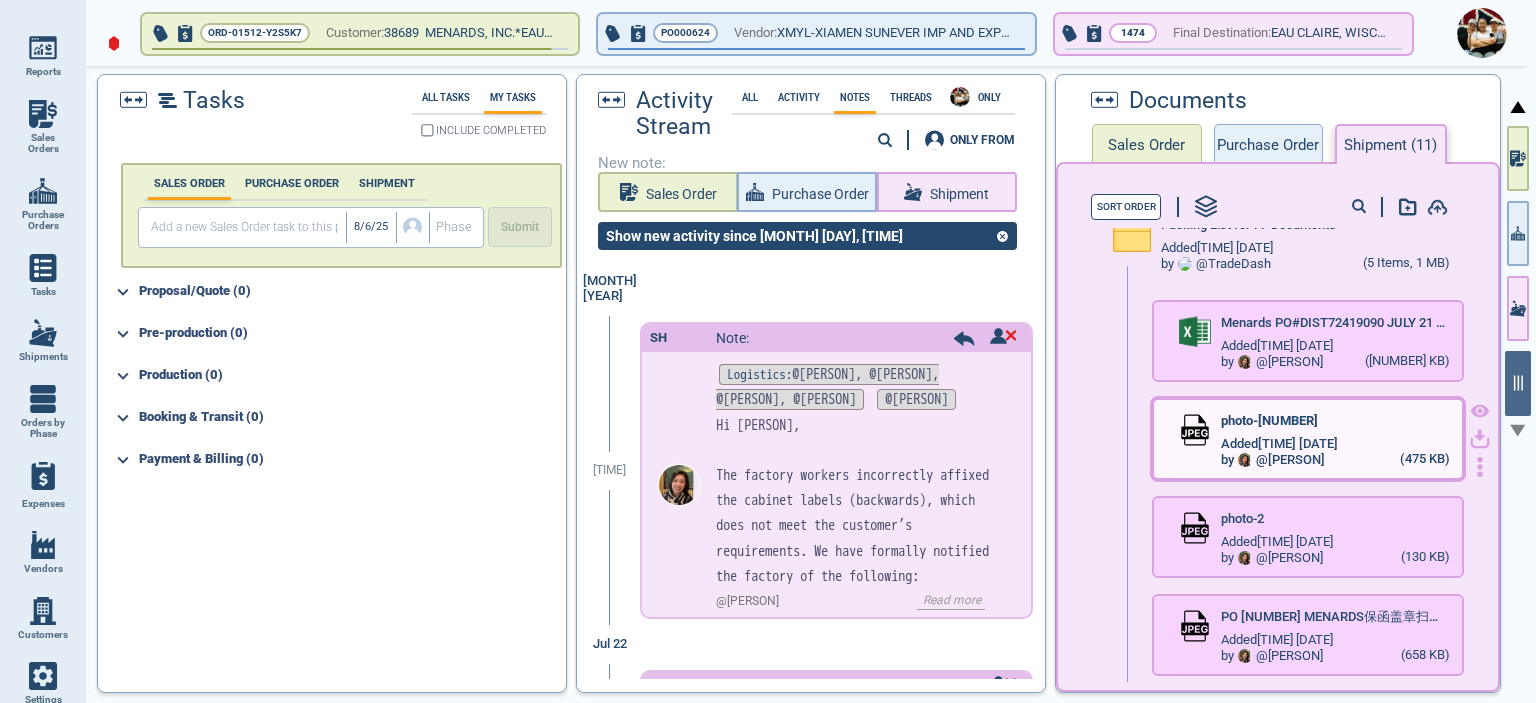 click on "Added  [TIME] [DATE]" at bounding box center (1335, 444) 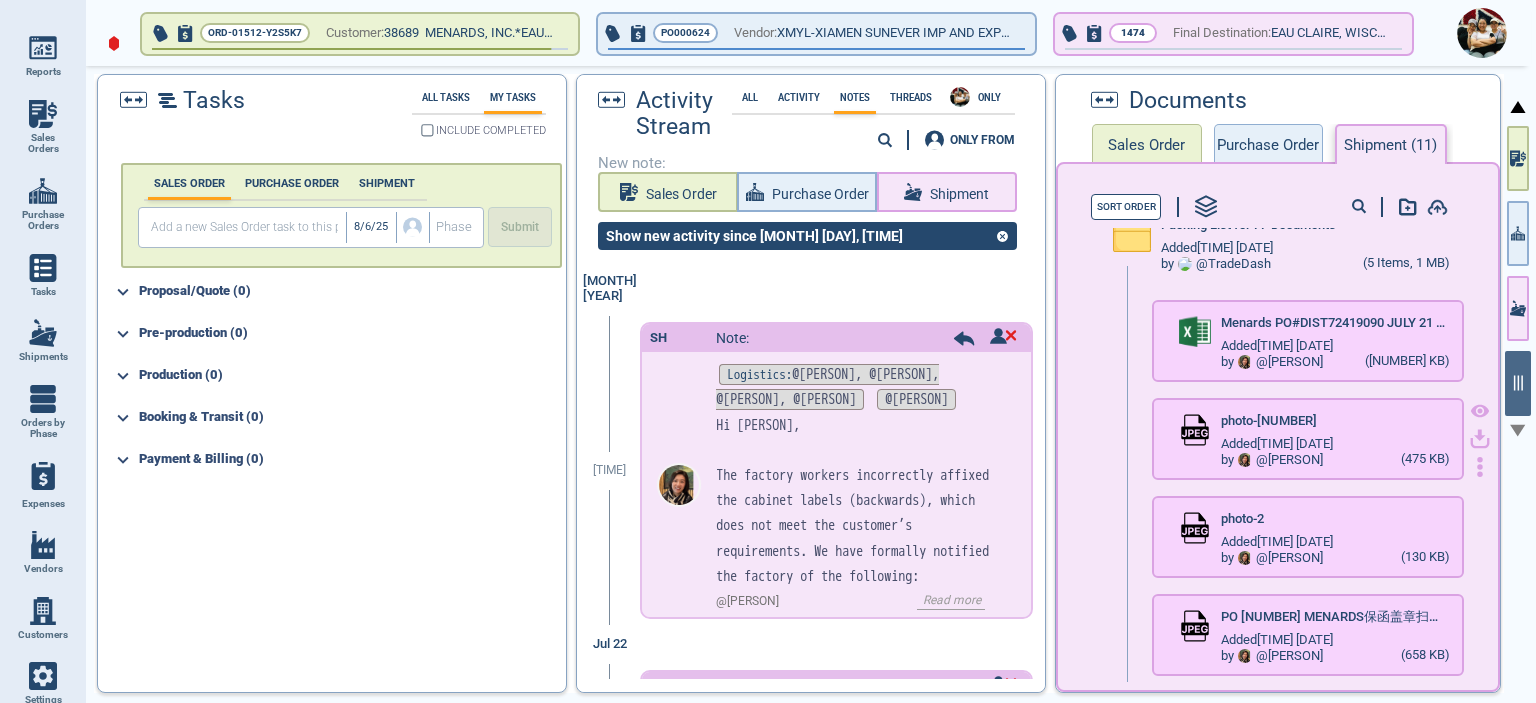 click 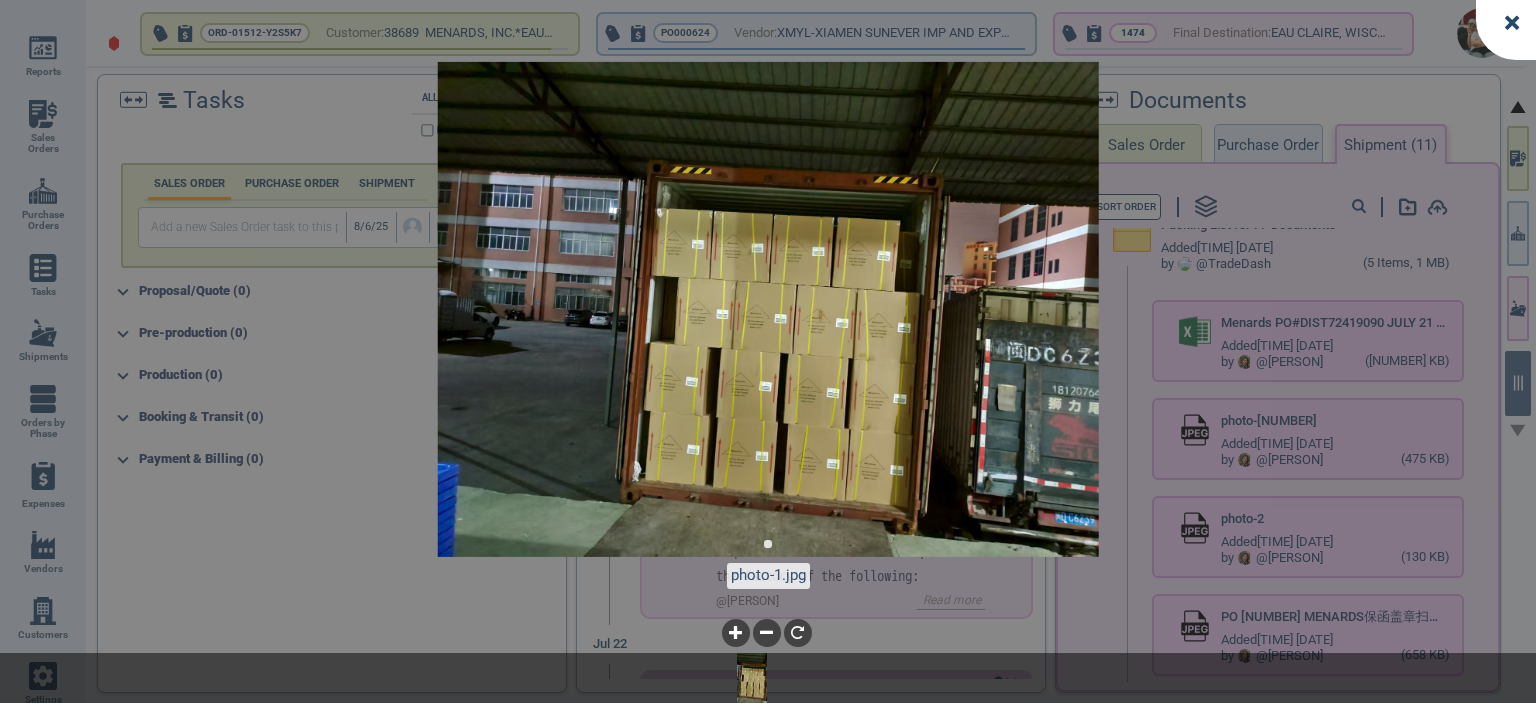 click at bounding box center [1506, 30] 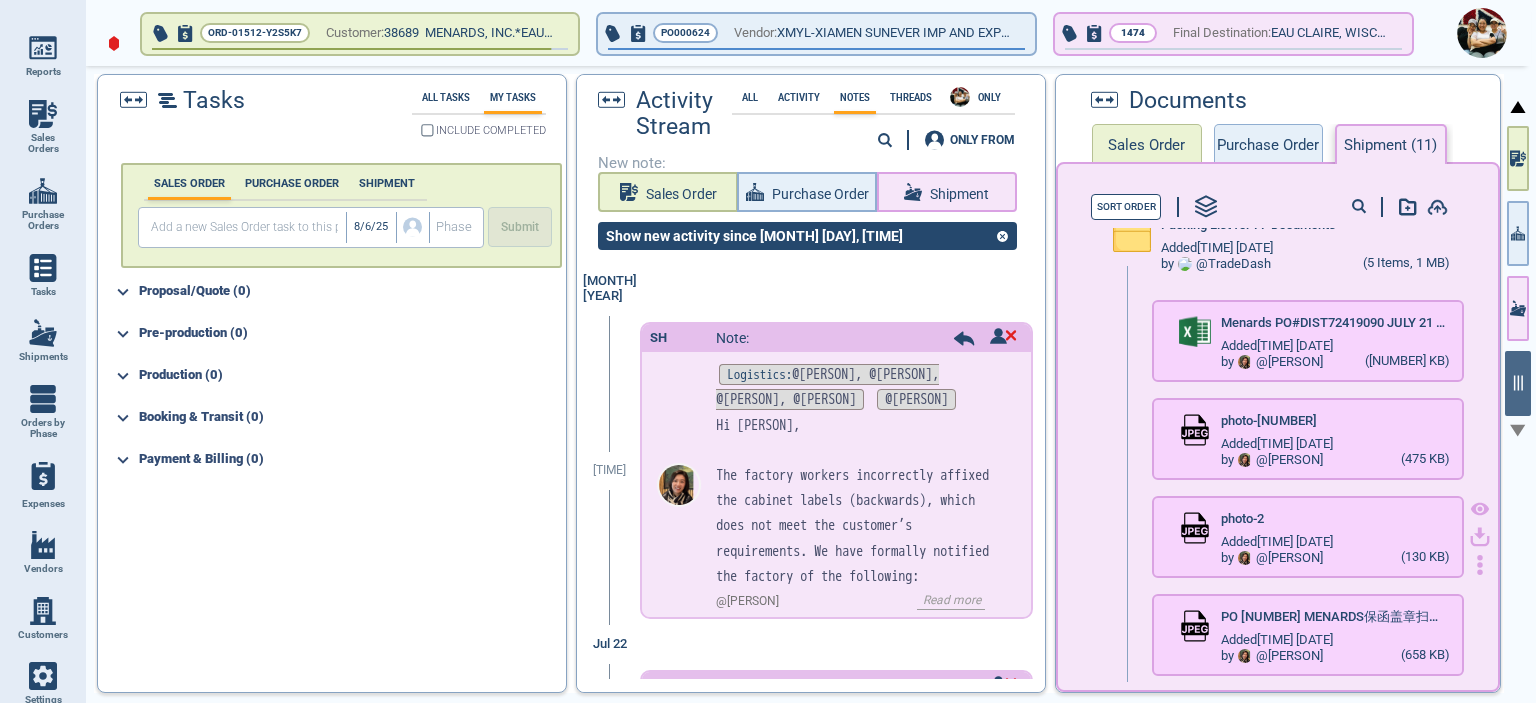 click 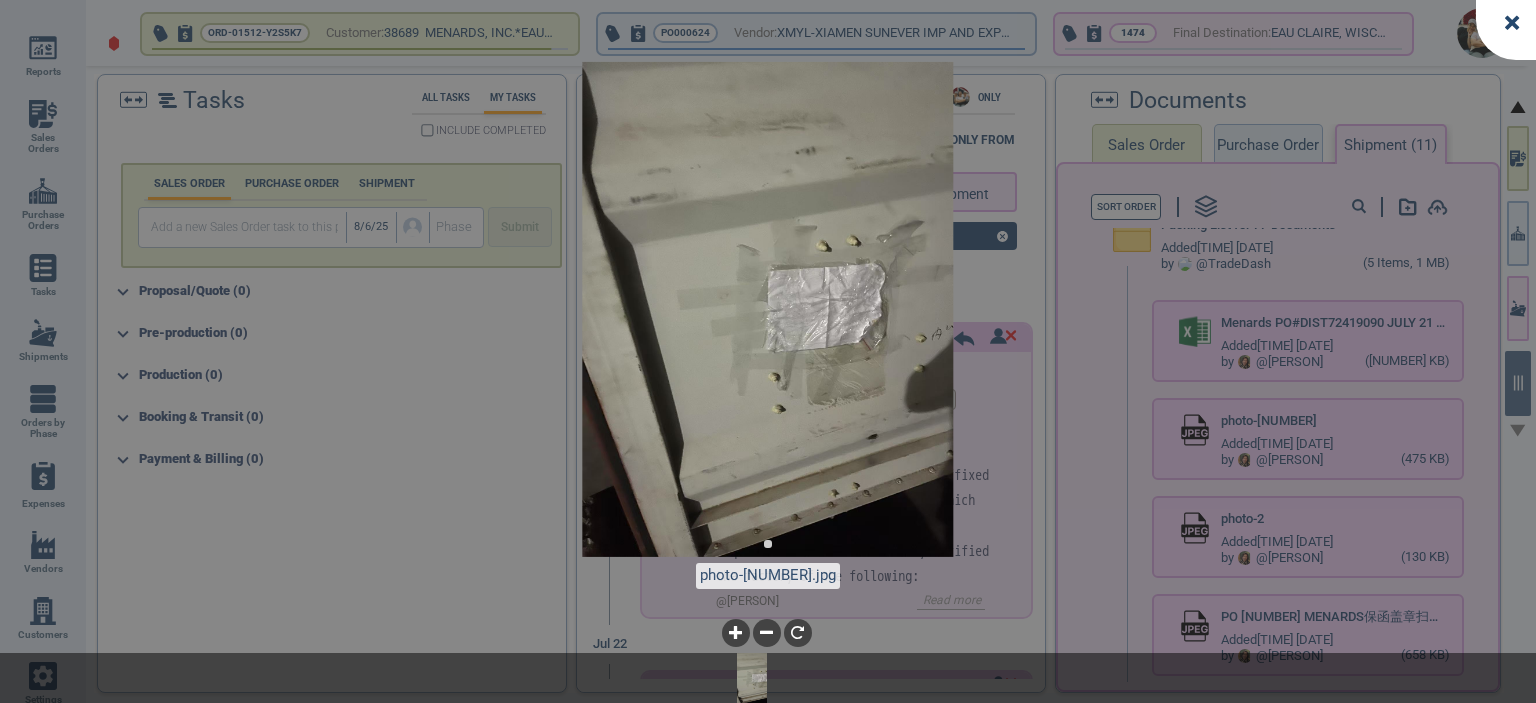 drag, startPoint x: 1509, startPoint y: 20, endPoint x: 1452, endPoint y: 155, distance: 146.5401 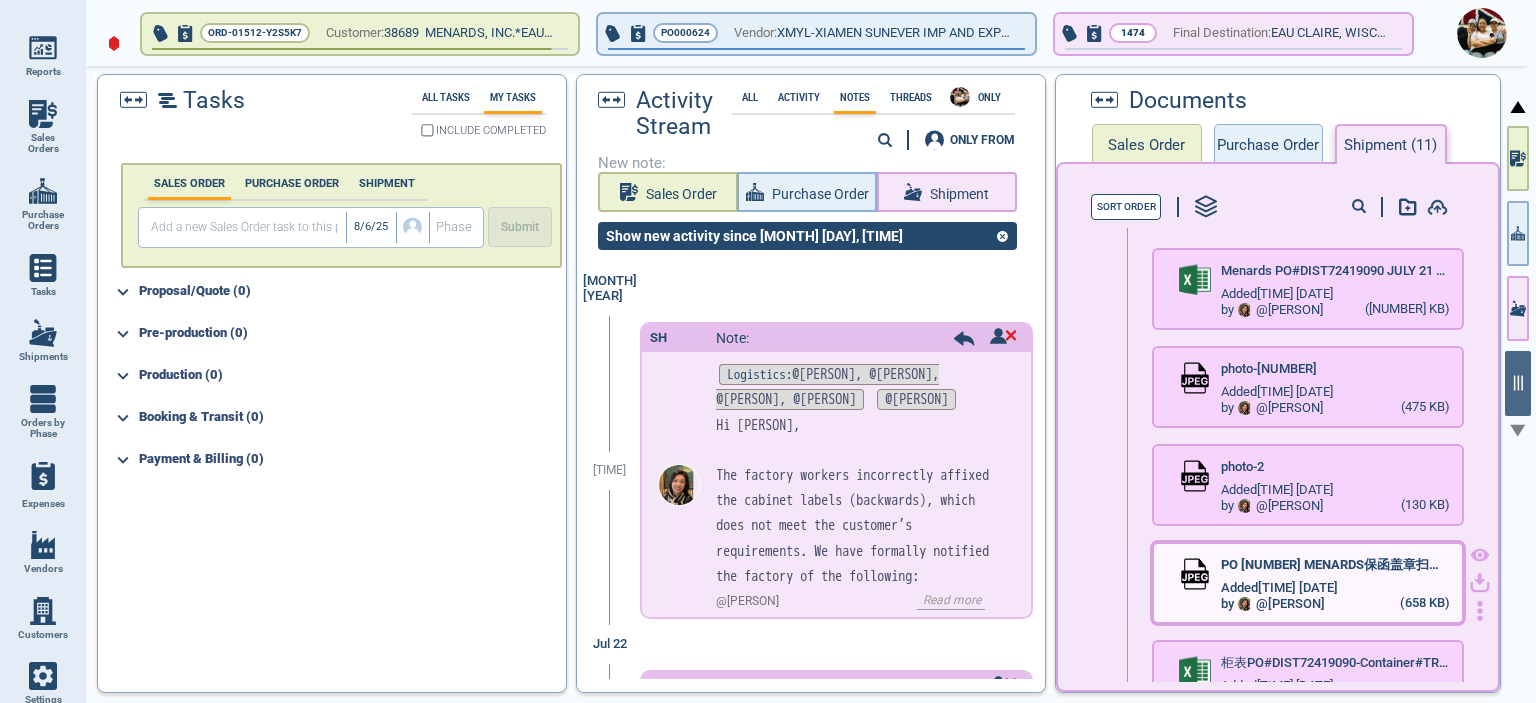scroll, scrollTop: 848, scrollLeft: 0, axis: vertical 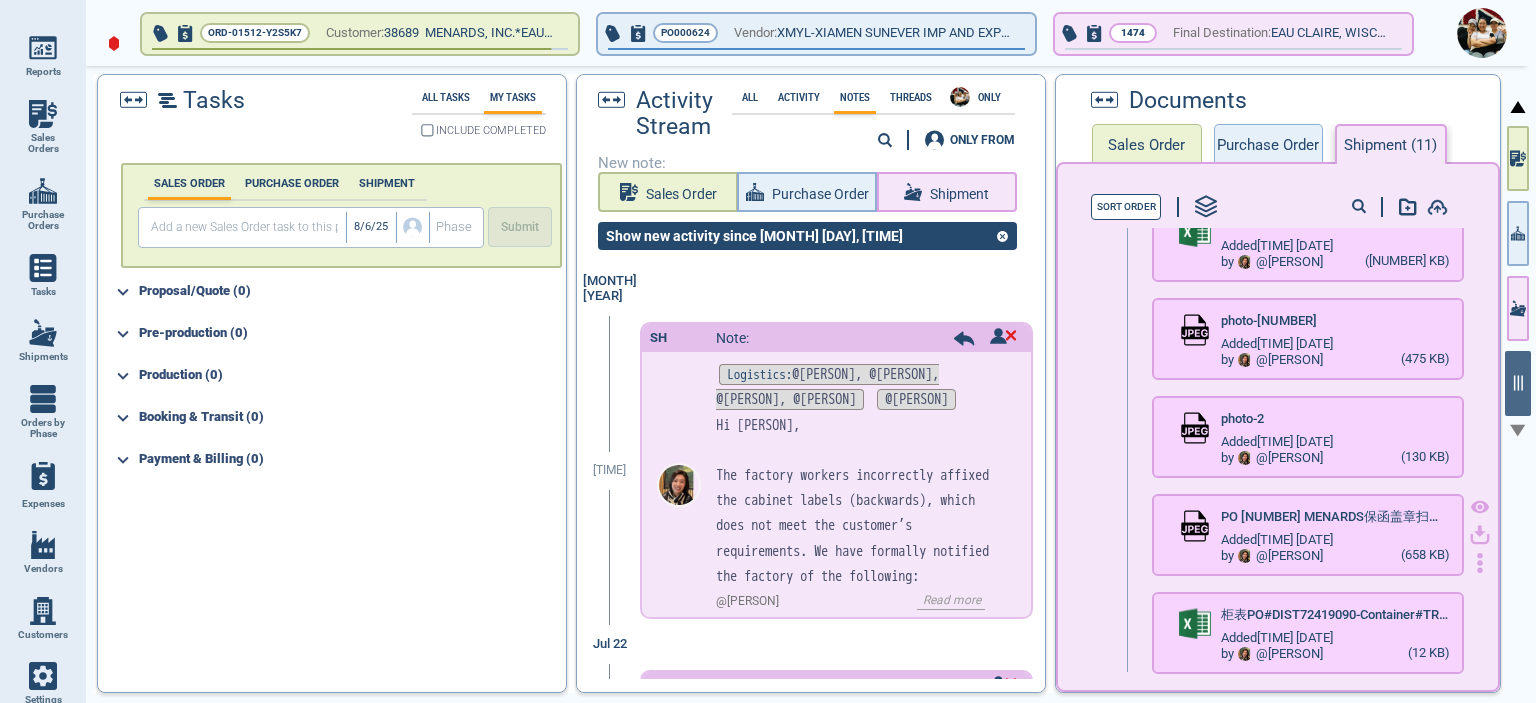 click 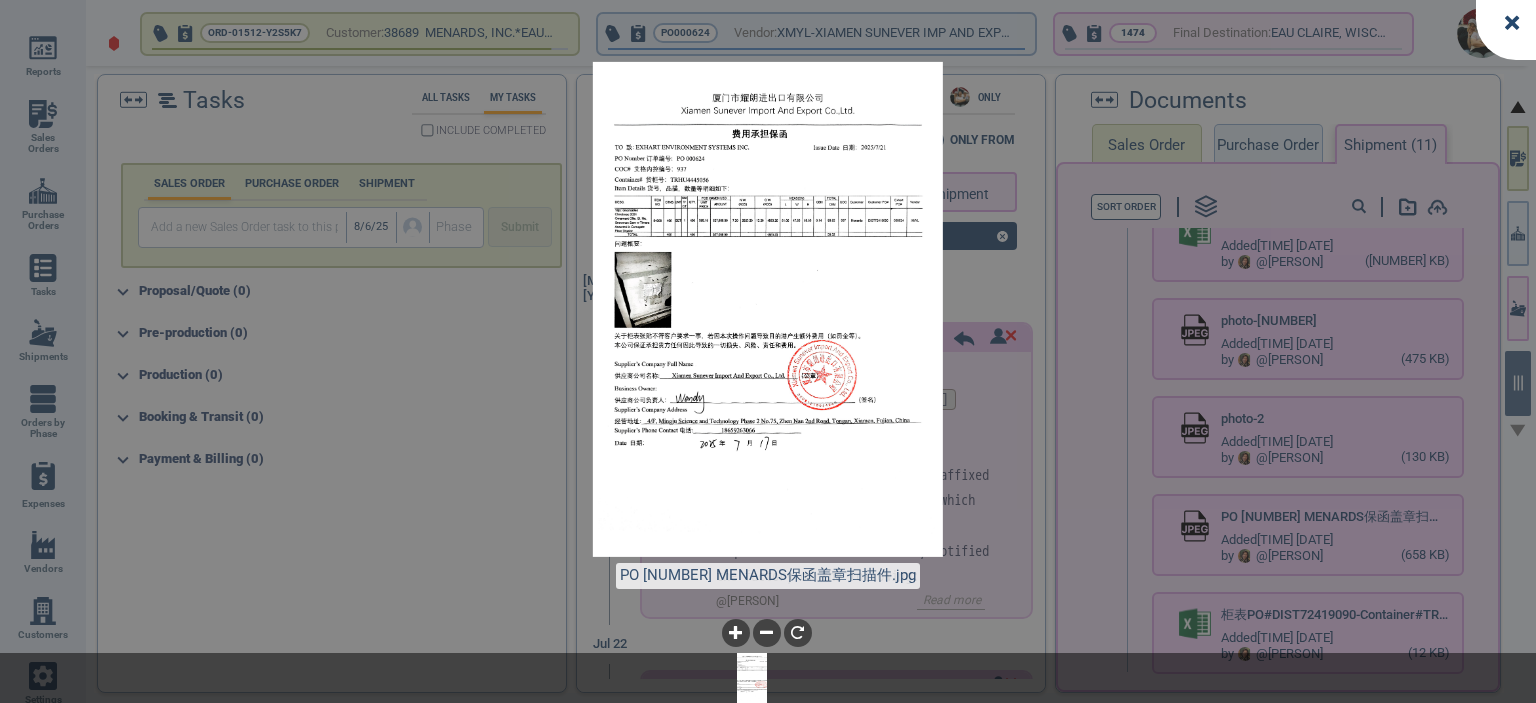 click at bounding box center (768, 309) 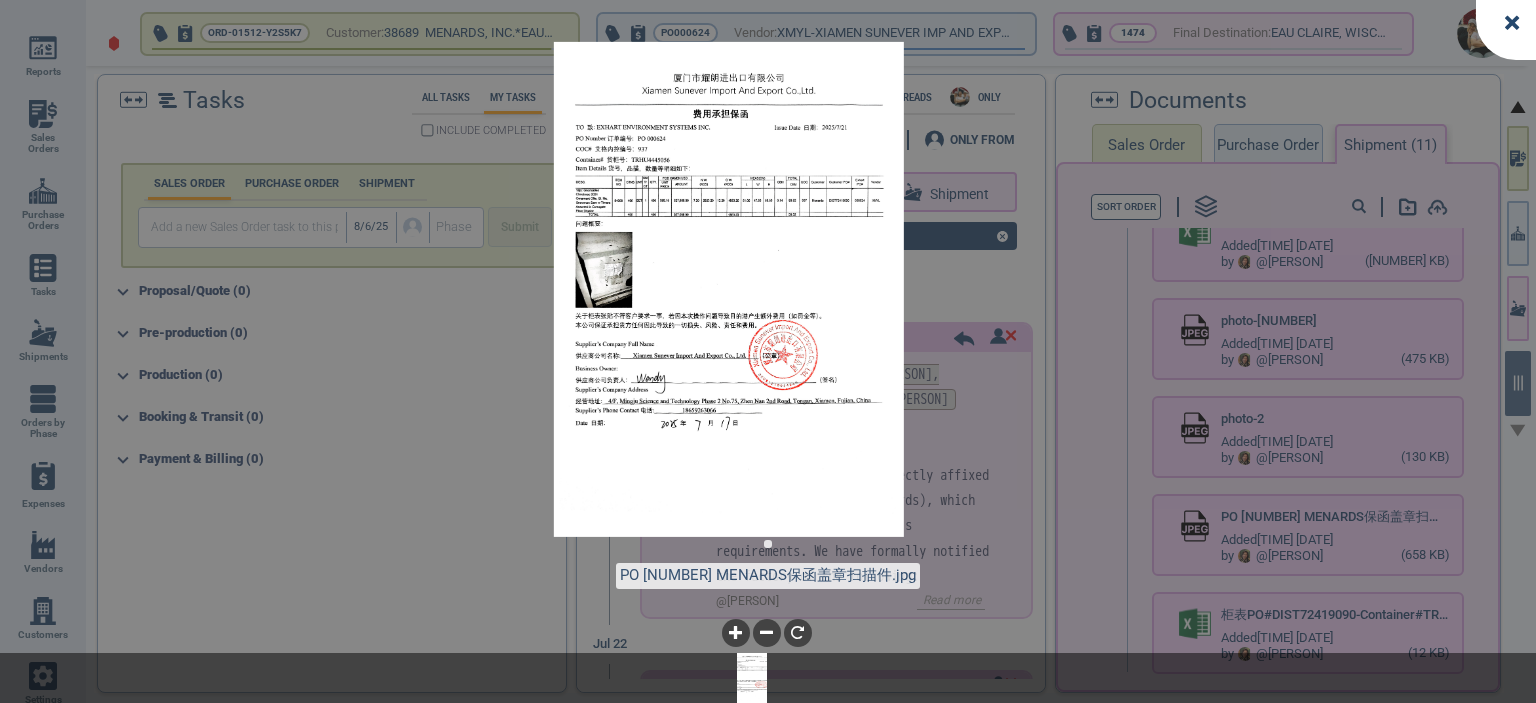 click at bounding box center (729, 289) 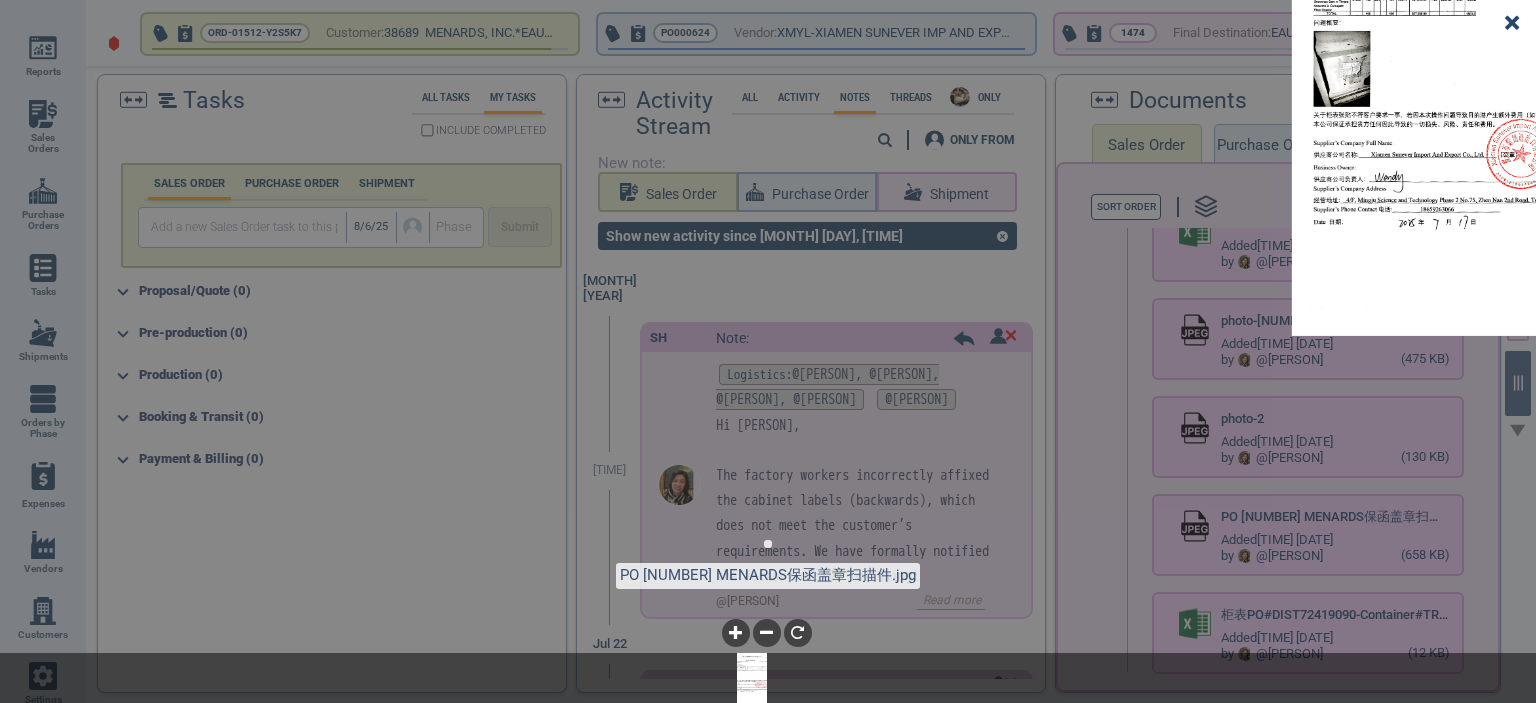 click at bounding box center [1512, 22] 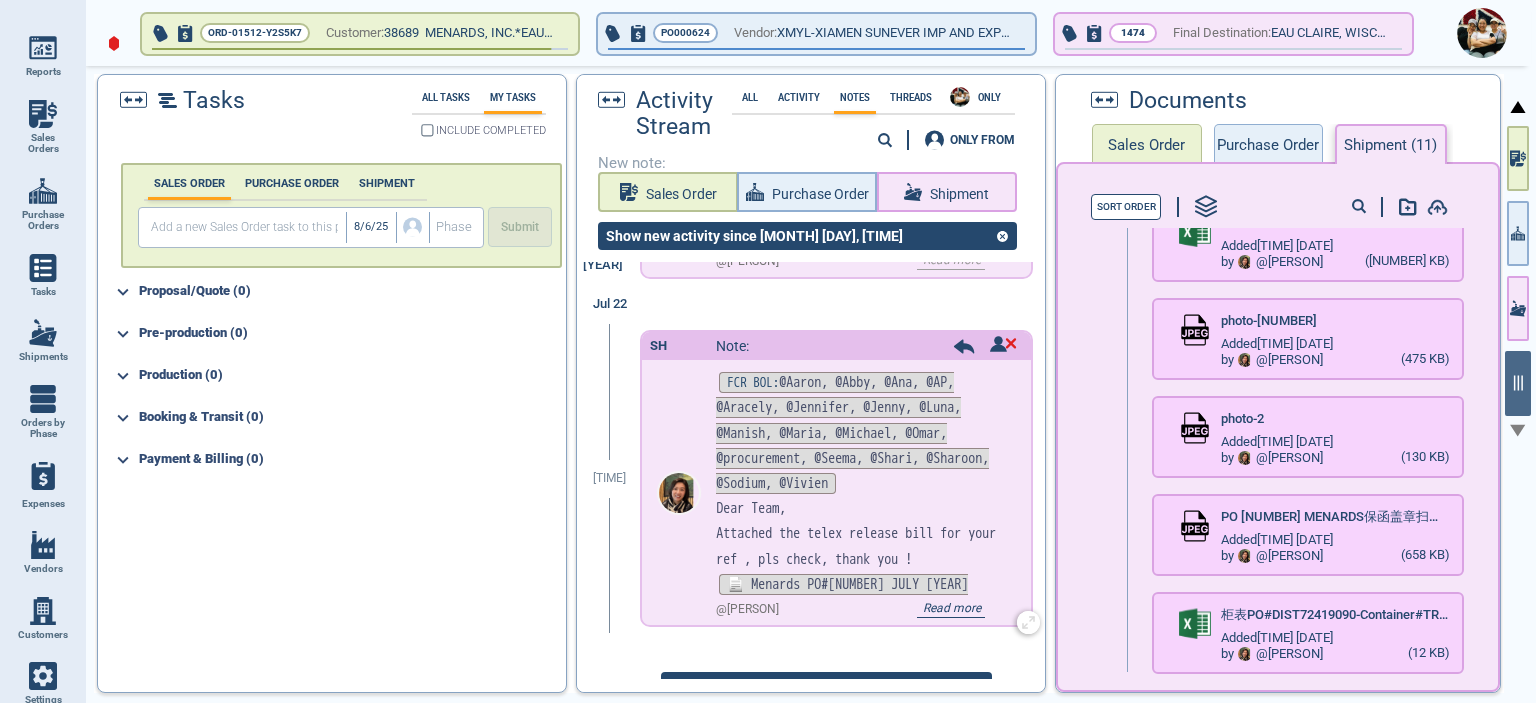 scroll, scrollTop: 375, scrollLeft: 0, axis: vertical 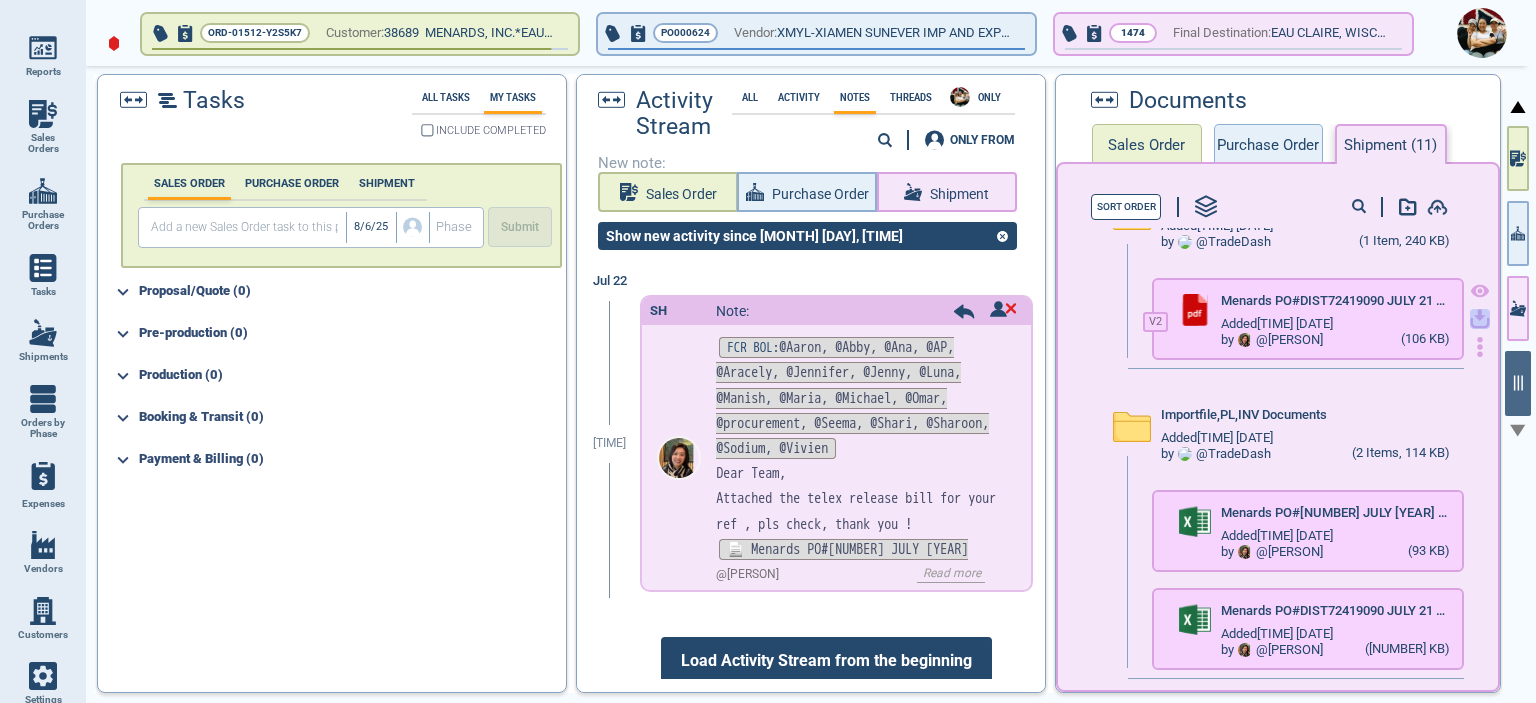 click 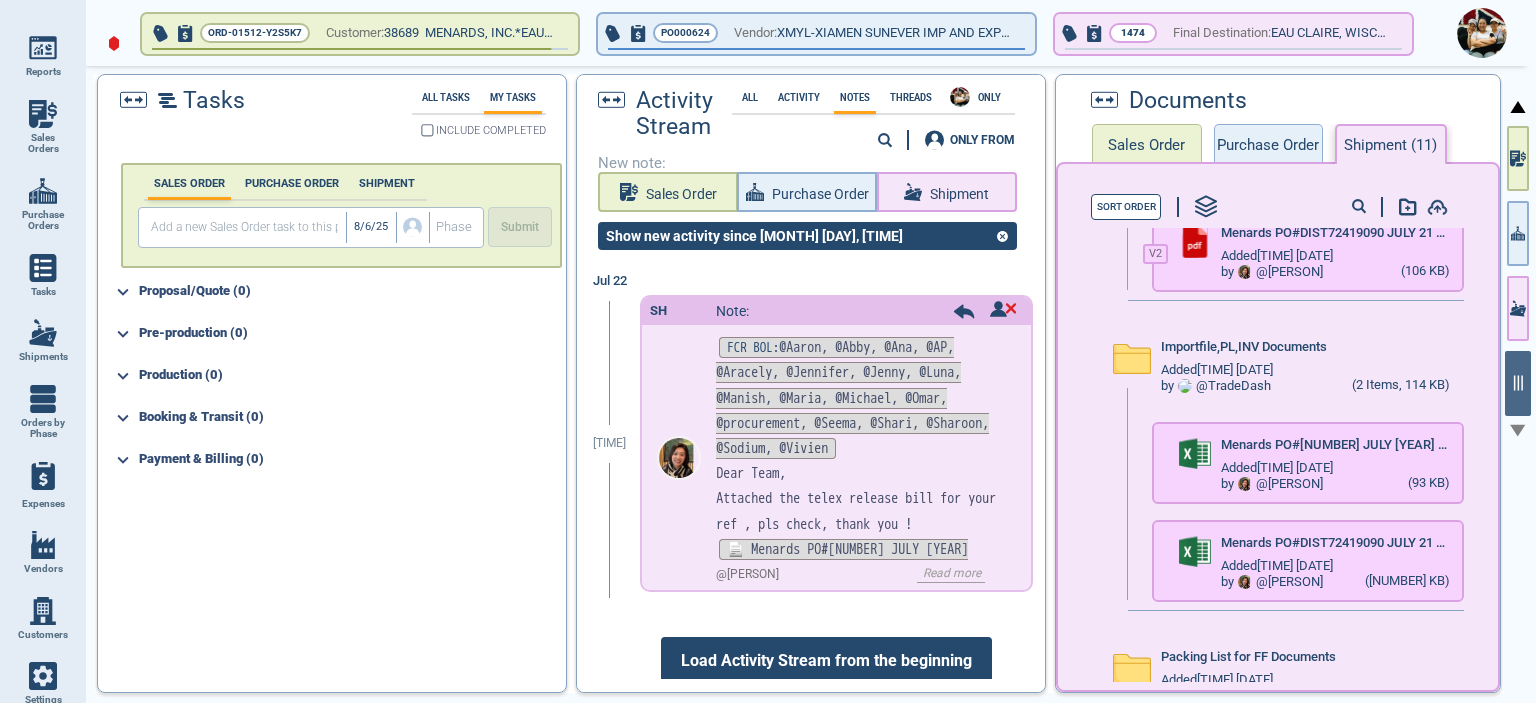 scroll, scrollTop: 0, scrollLeft: 0, axis: both 